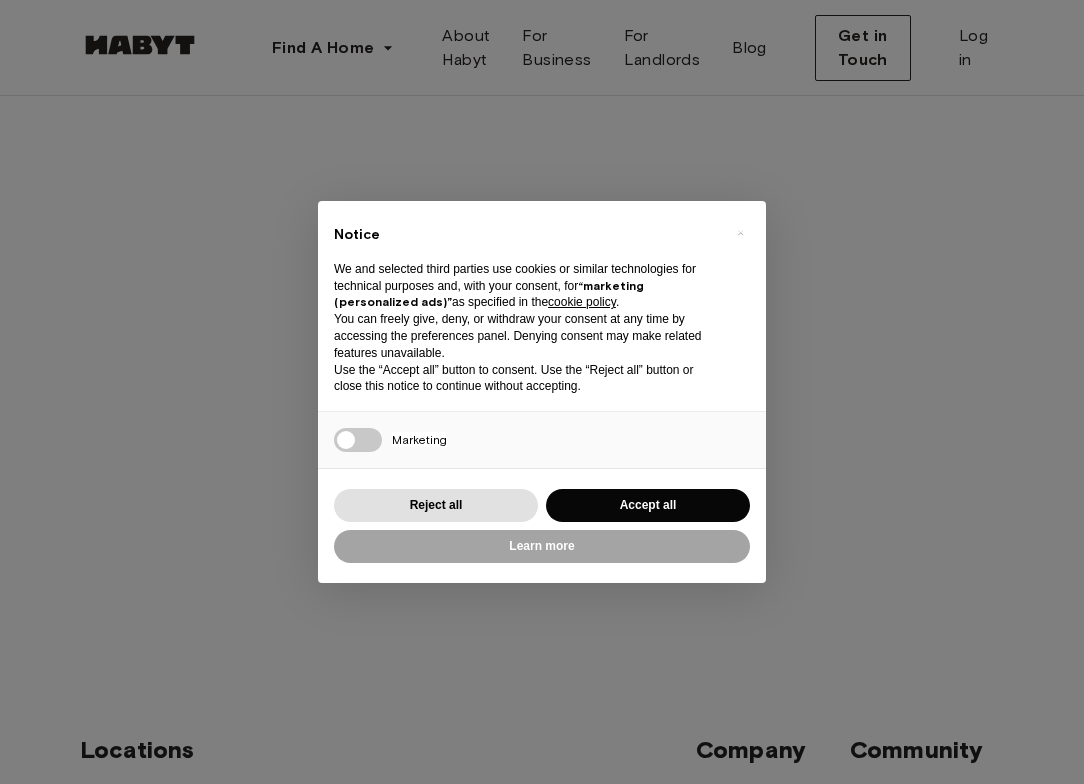 scroll, scrollTop: 0, scrollLeft: 0, axis: both 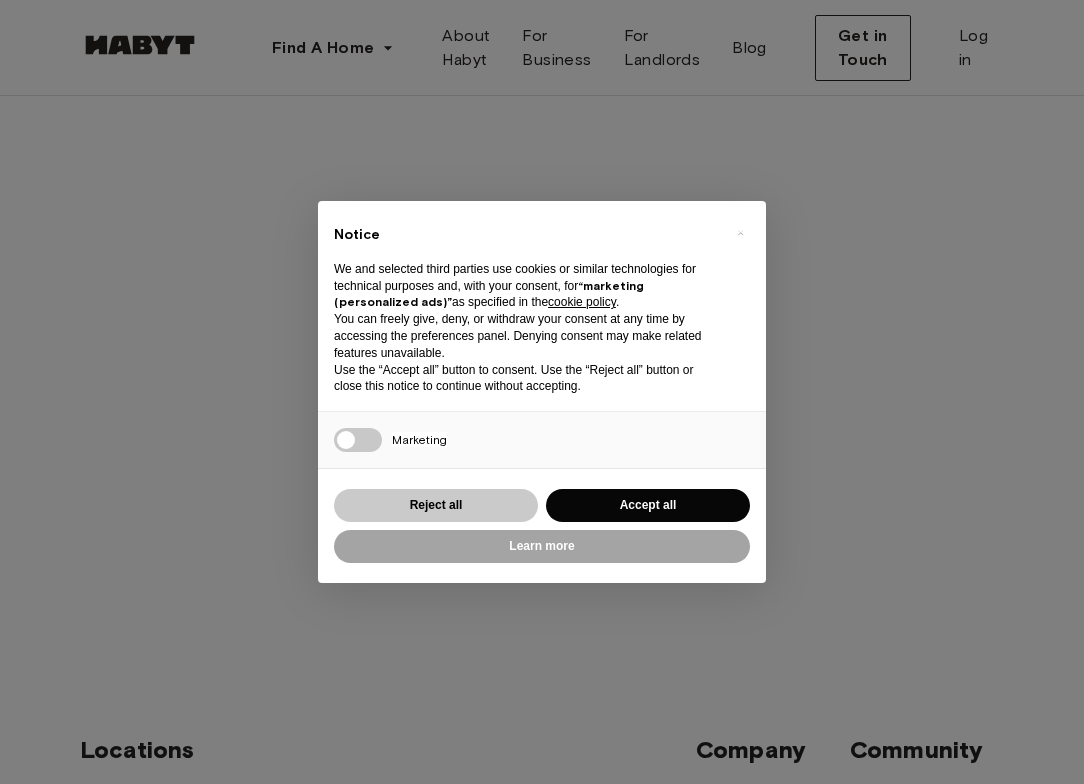 click on "Reject all" at bounding box center [436, 505] 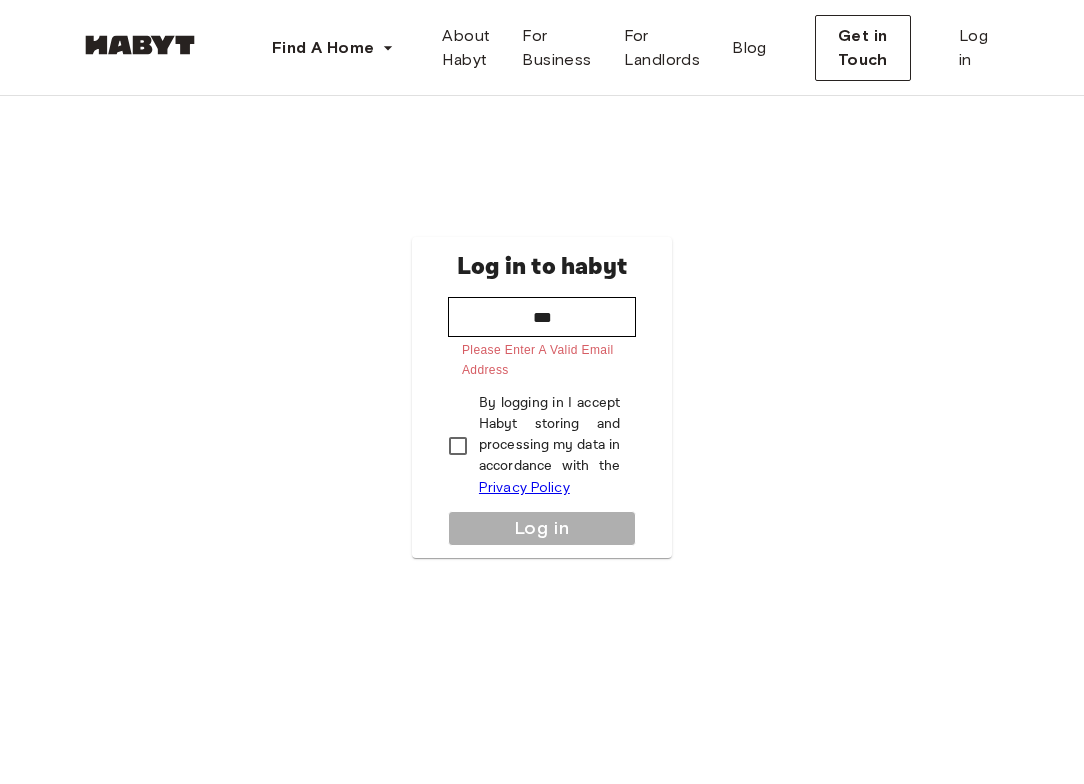 scroll, scrollTop: 0, scrollLeft: 0, axis: both 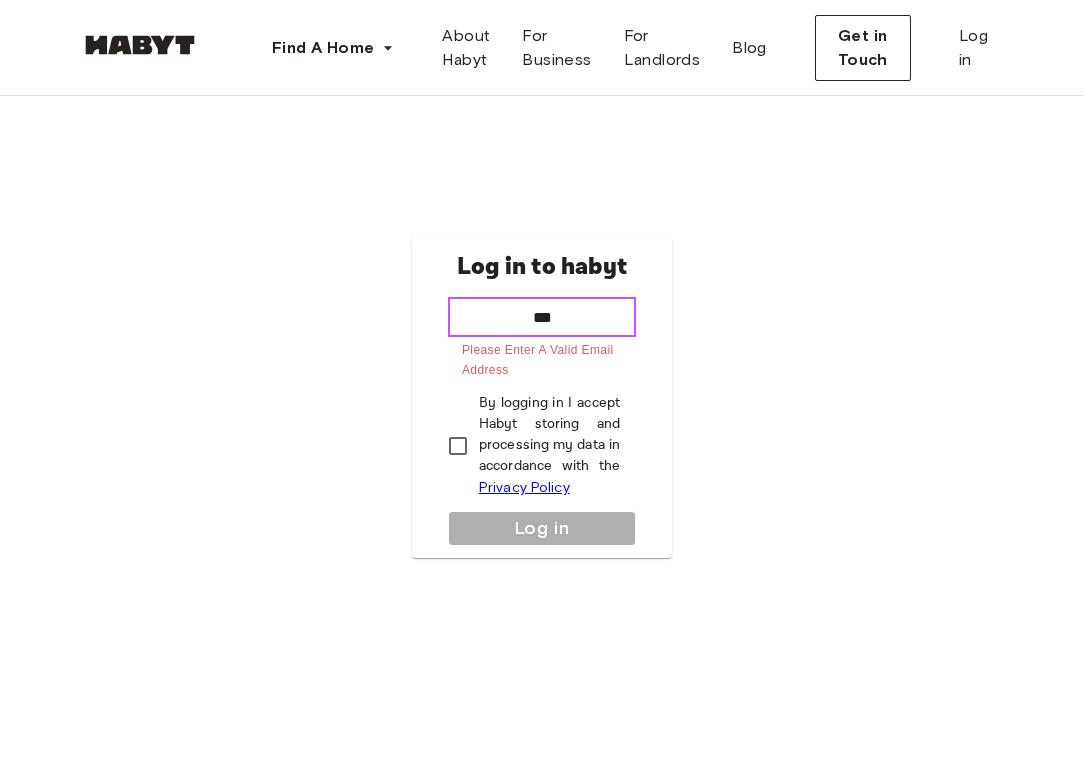 click on "***" at bounding box center (542, 317) 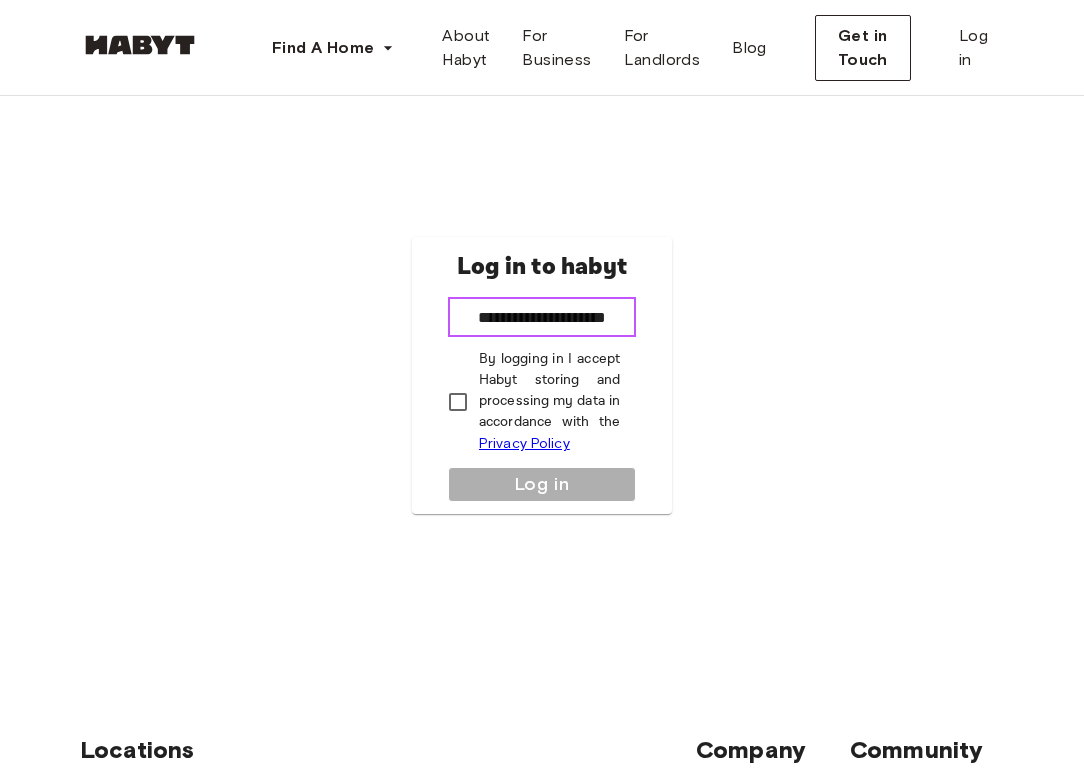 type on "**********" 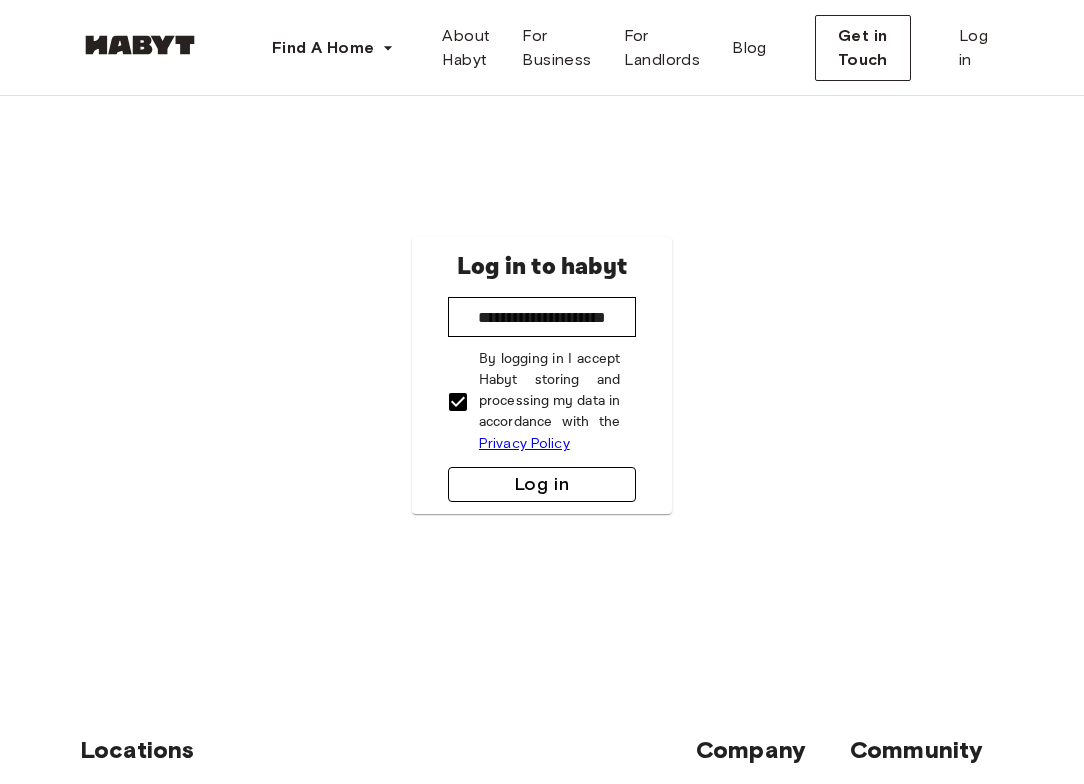click on "Log in" at bounding box center (542, 484) 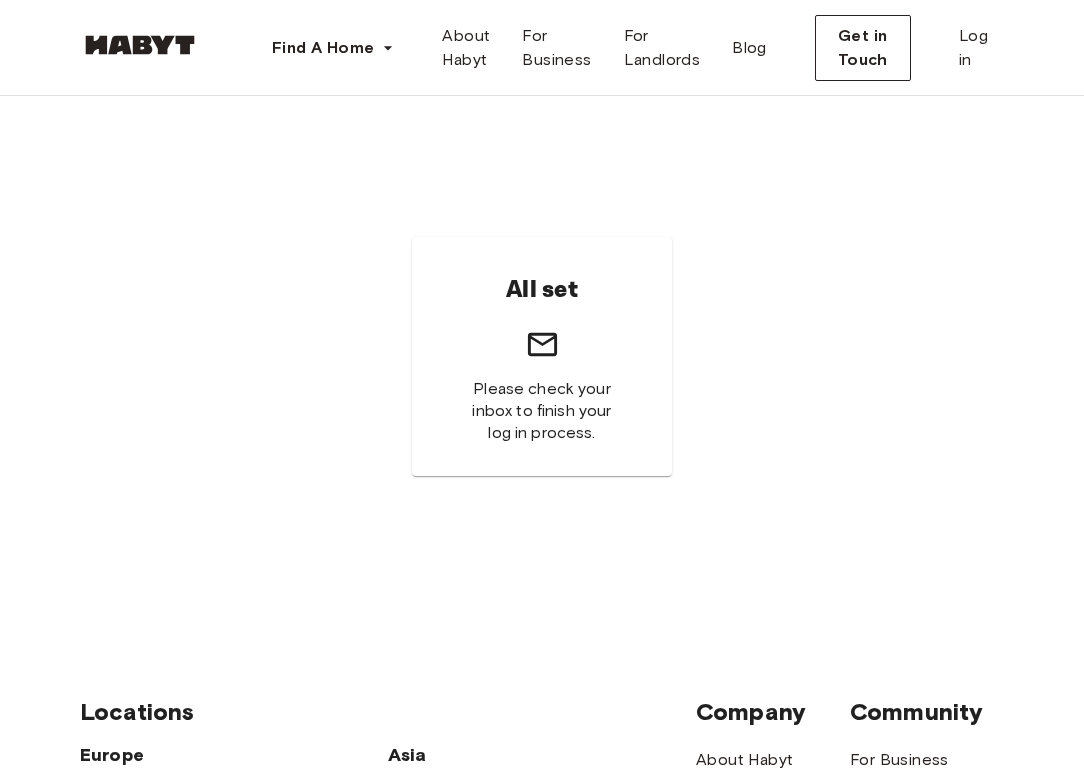 scroll, scrollTop: 0, scrollLeft: 0, axis: both 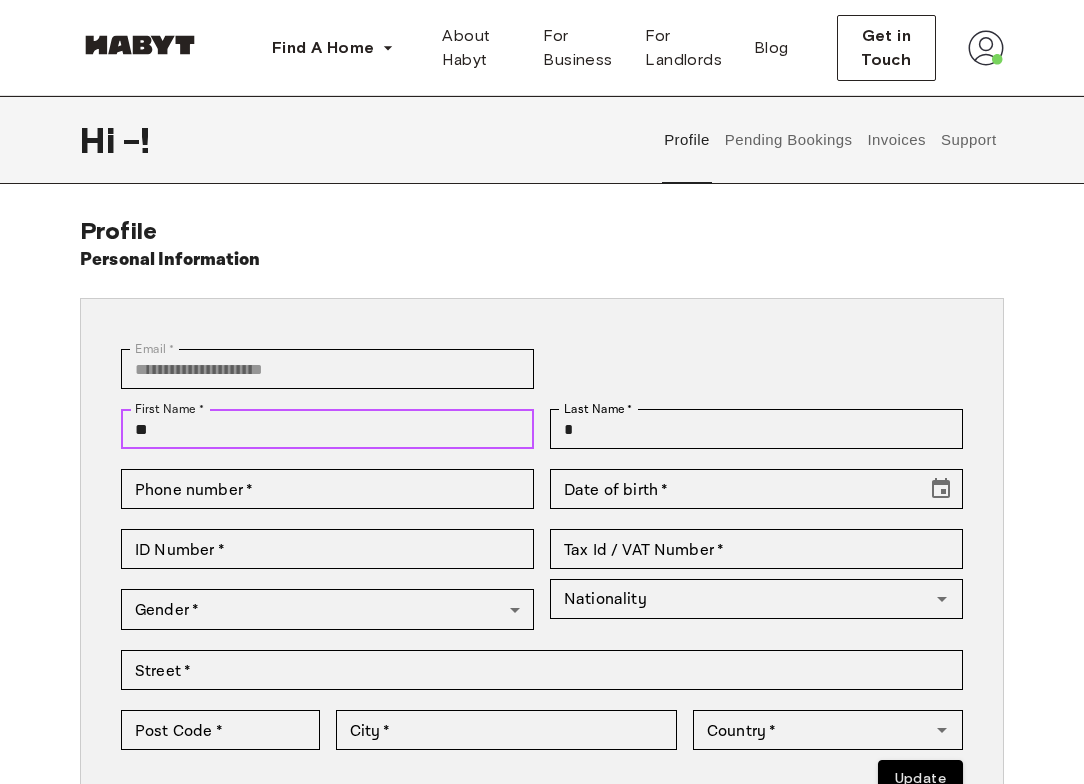 type on "*" 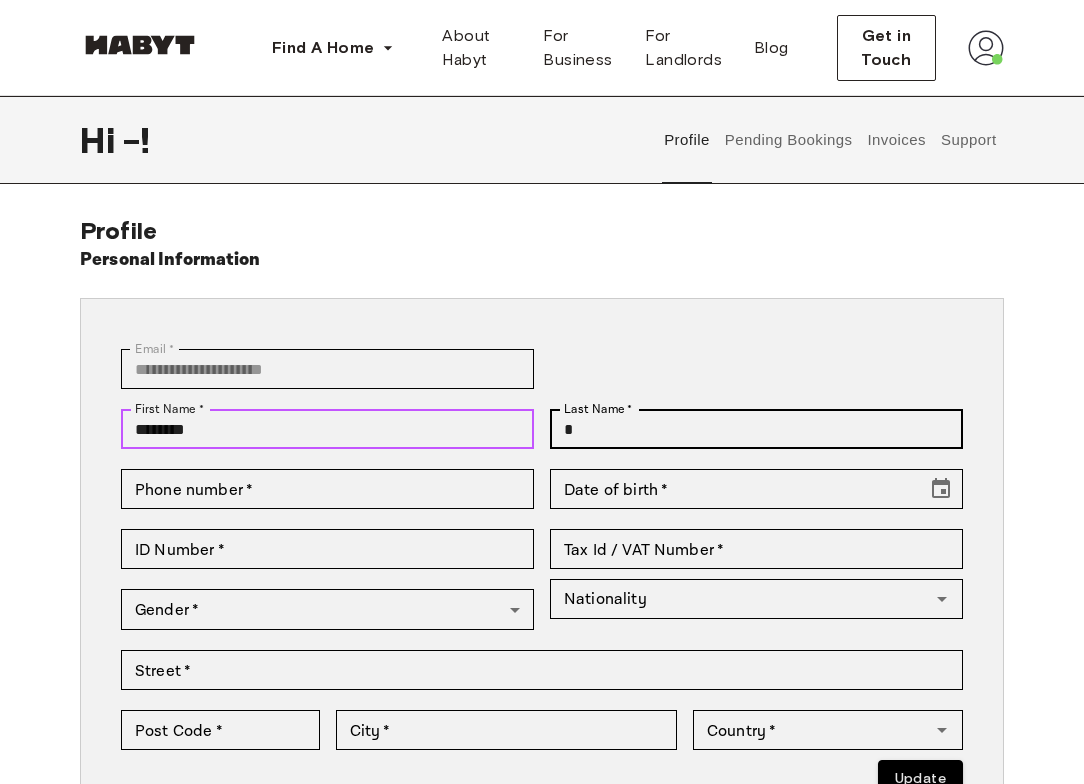 type on "********" 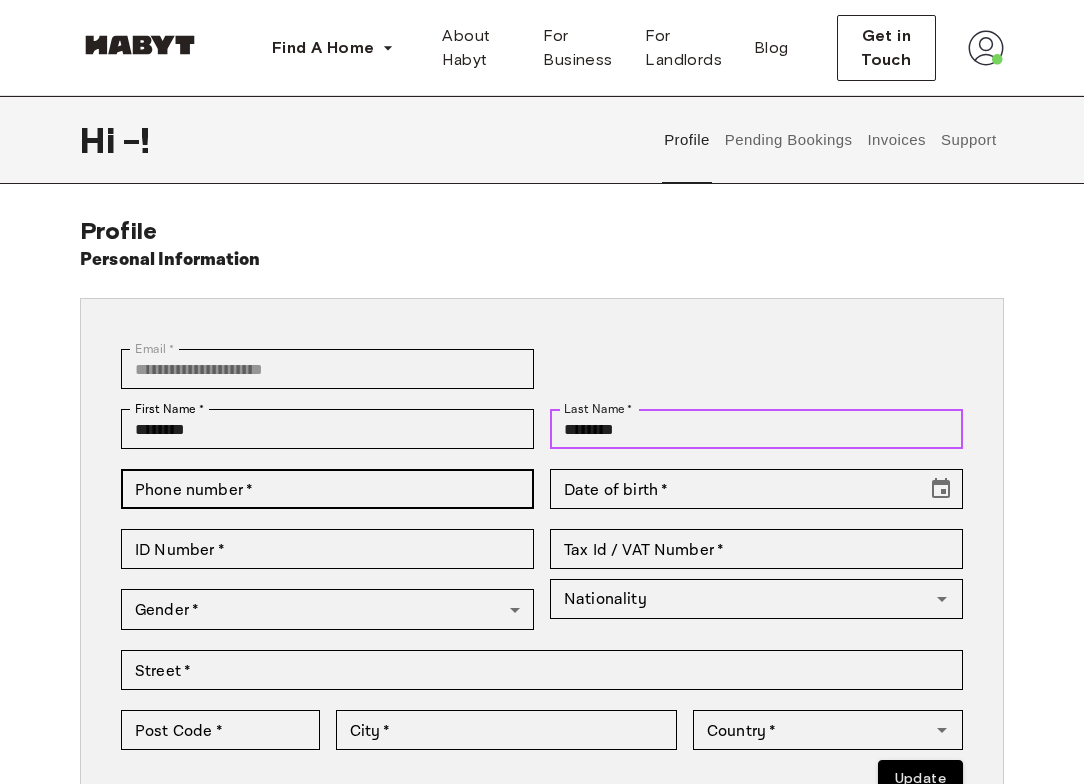 type on "********" 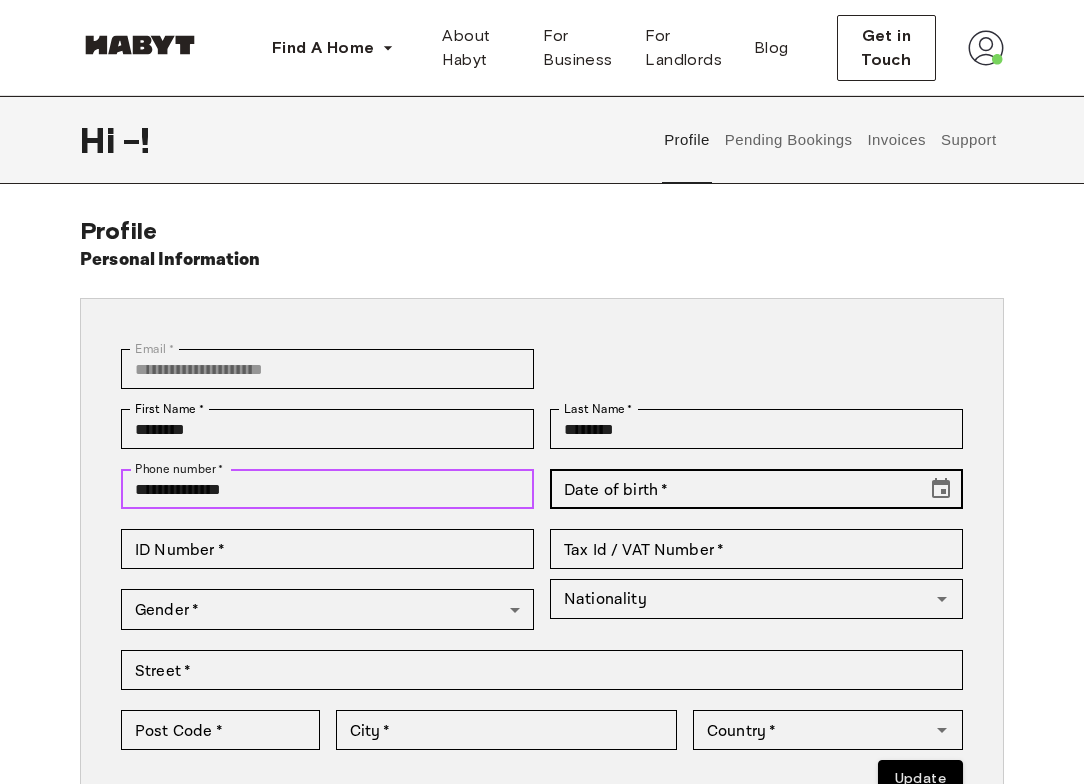 type on "**********" 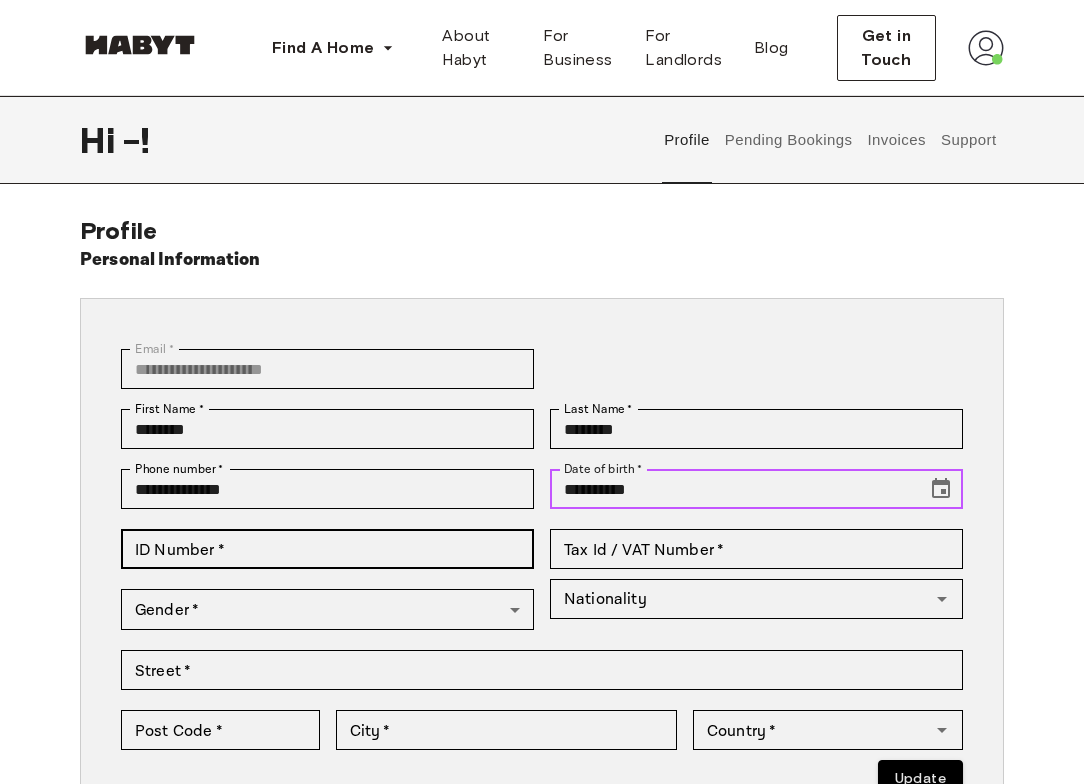 type on "**********" 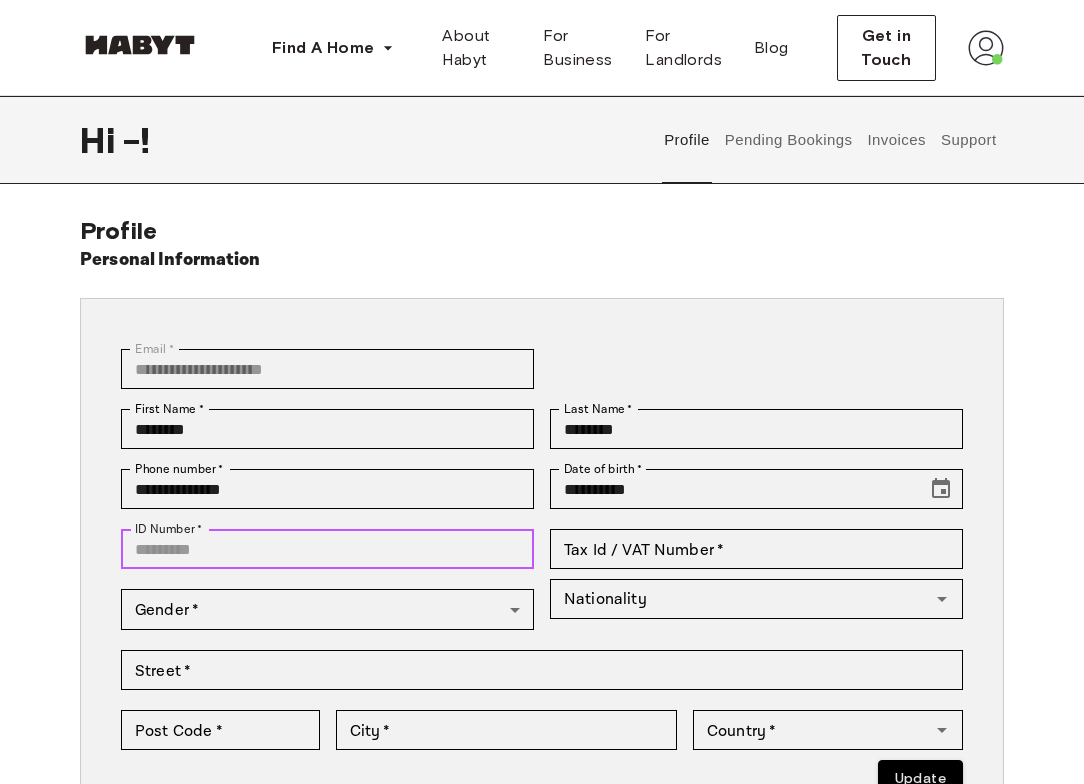 click on "ID Number   *" at bounding box center (327, 549) 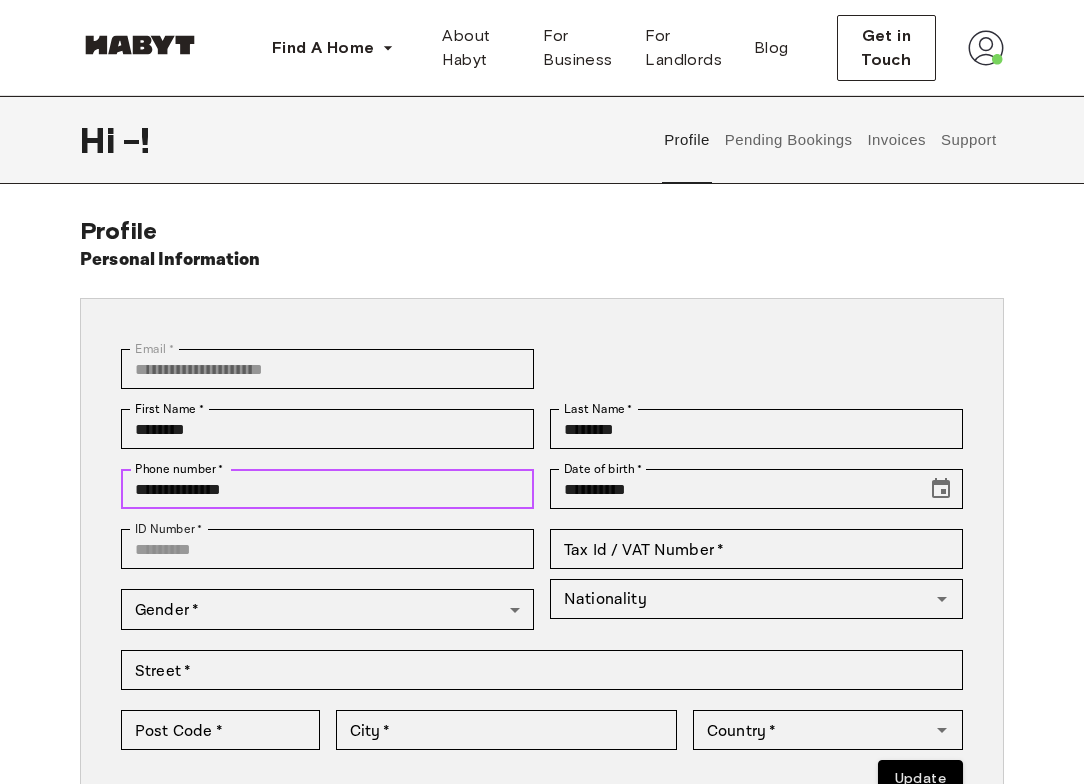 click on "**********" at bounding box center (327, 489) 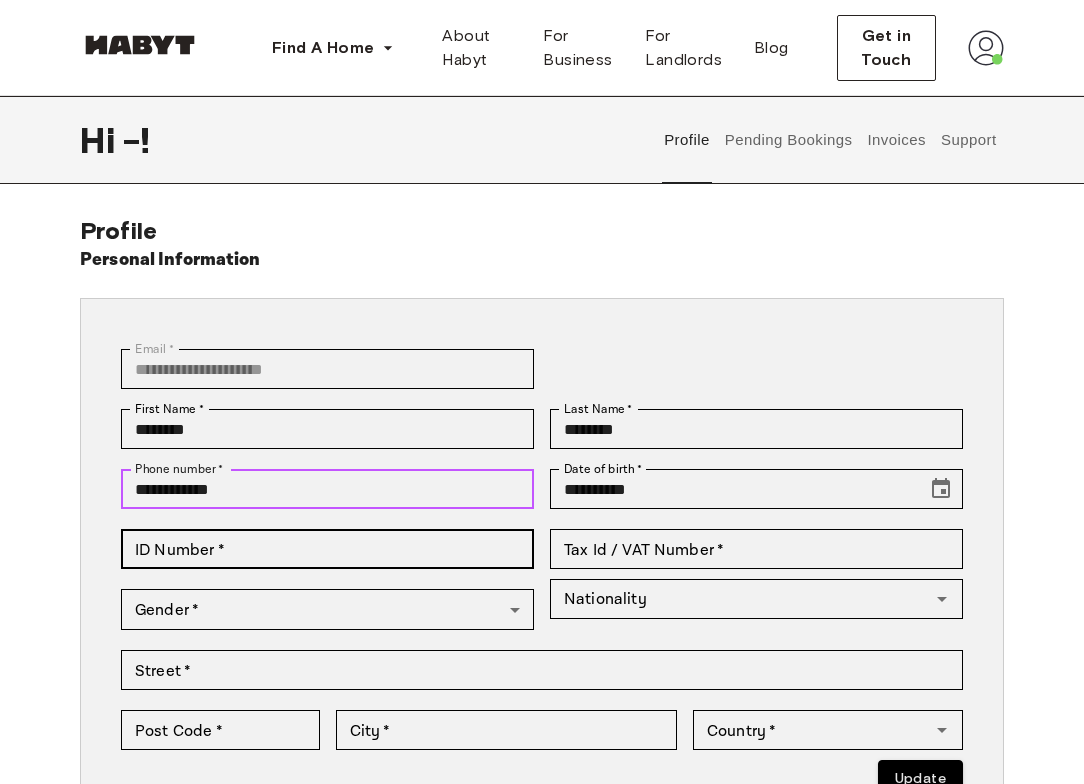 type on "**********" 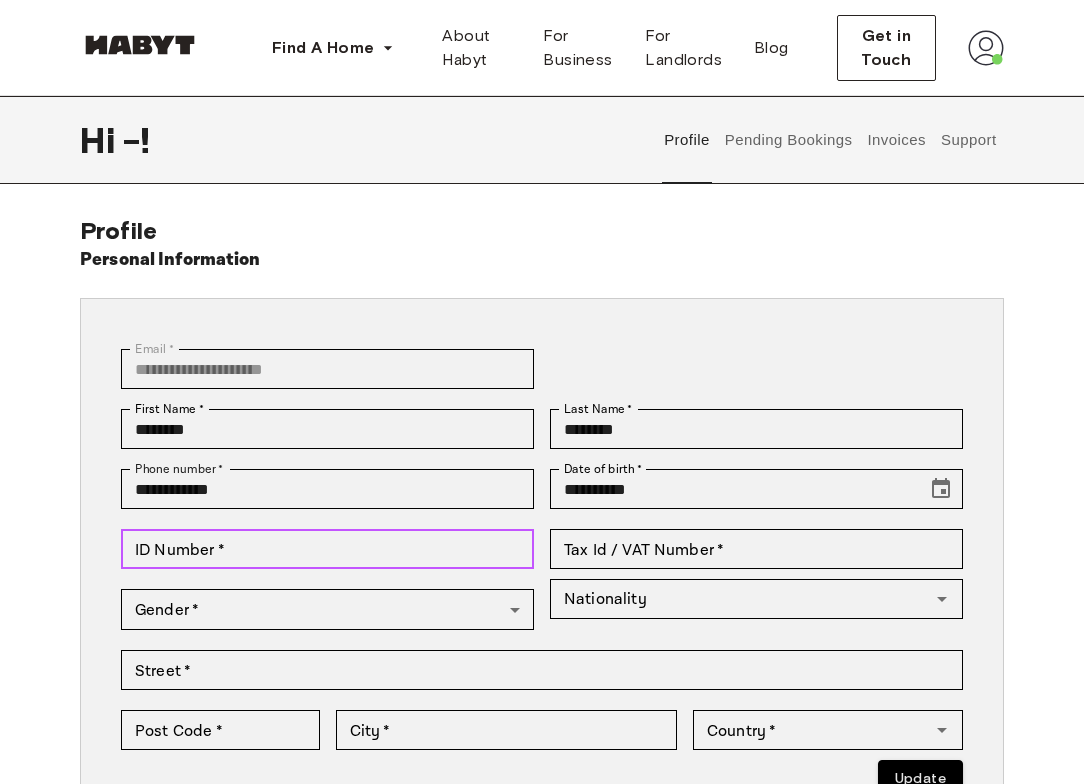 click on "ID Number   *" at bounding box center (327, 549) 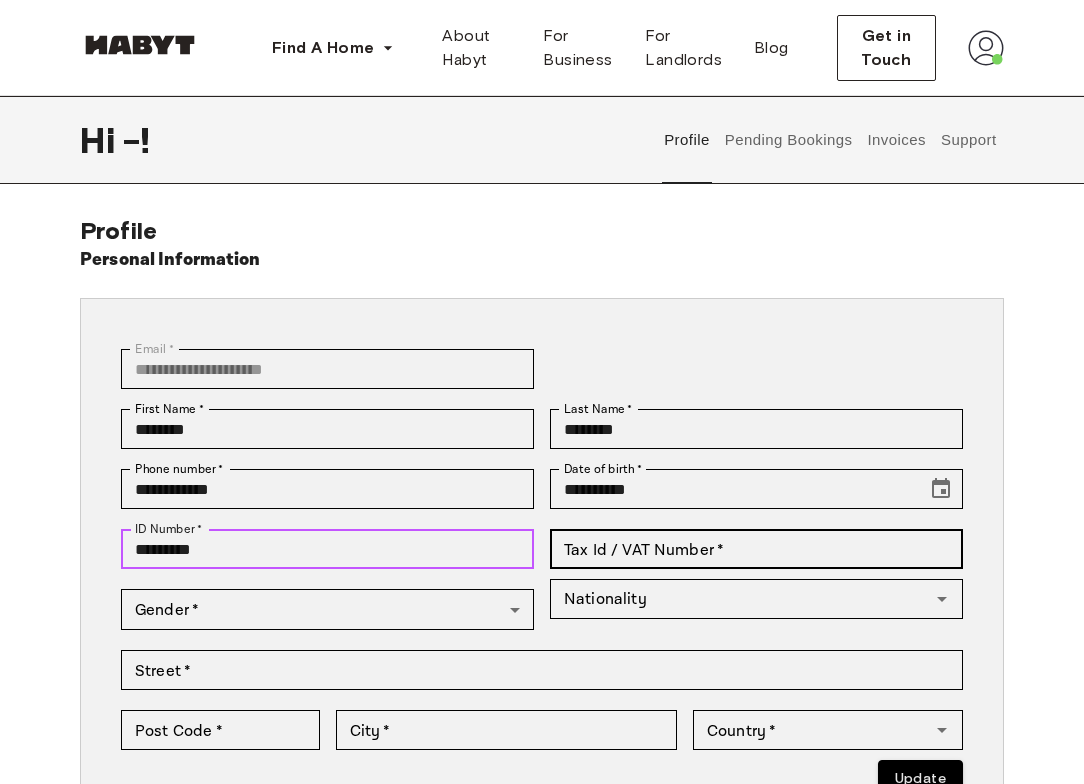 type on "*********" 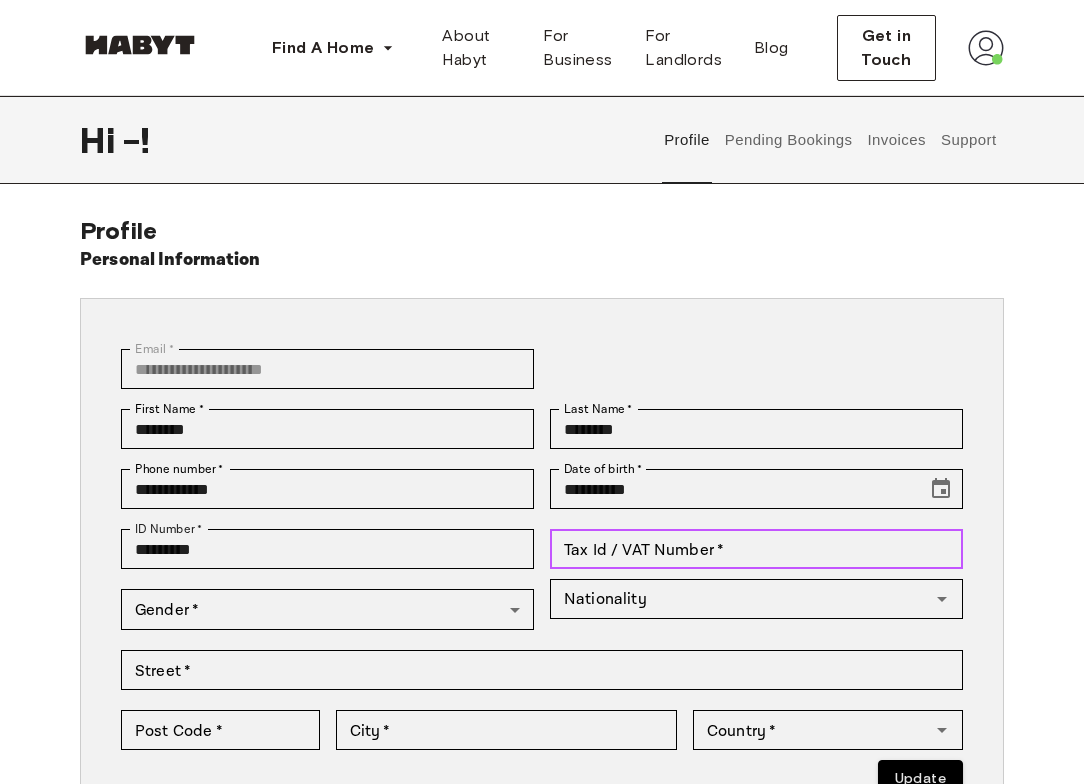 click on "Tax Id / VAT Number   *" at bounding box center [756, 549] 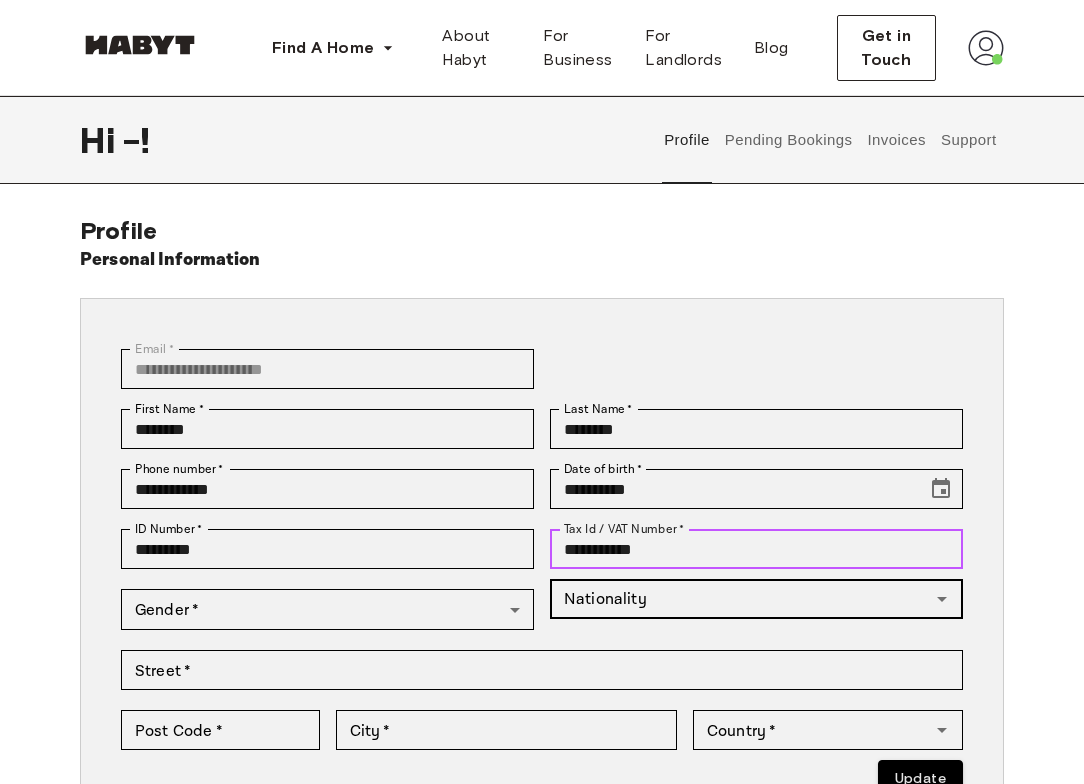 type on "**********" 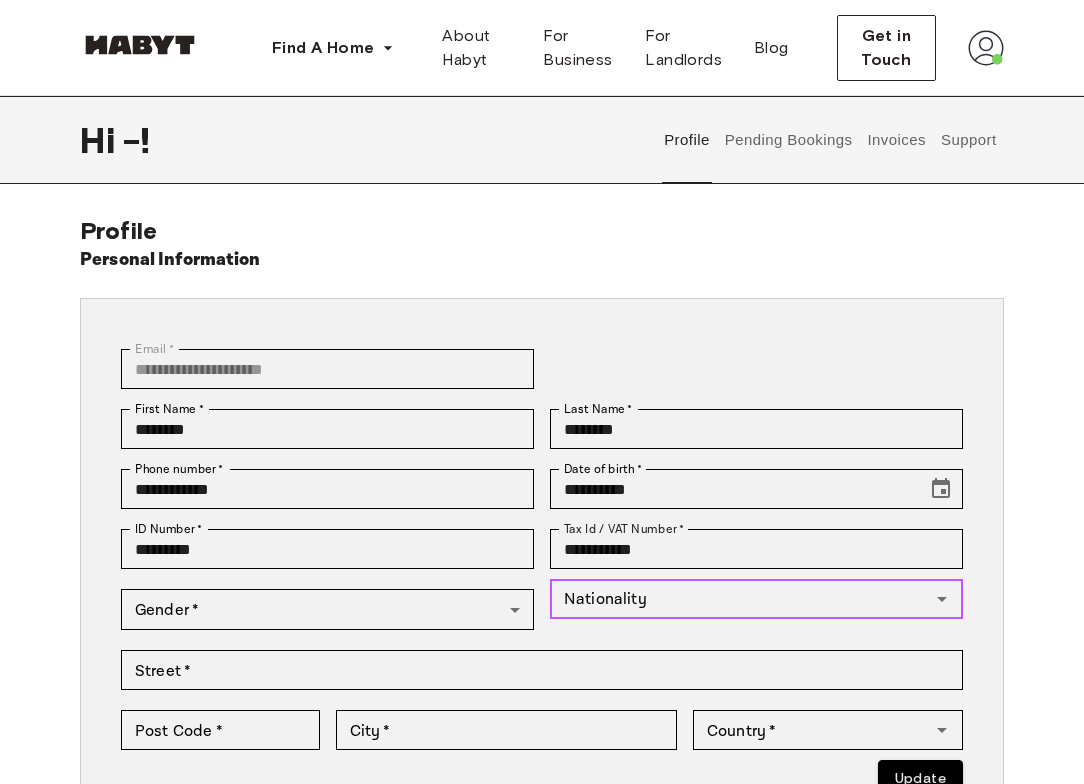 click on "Nationality Nationality" at bounding box center (756, 599) 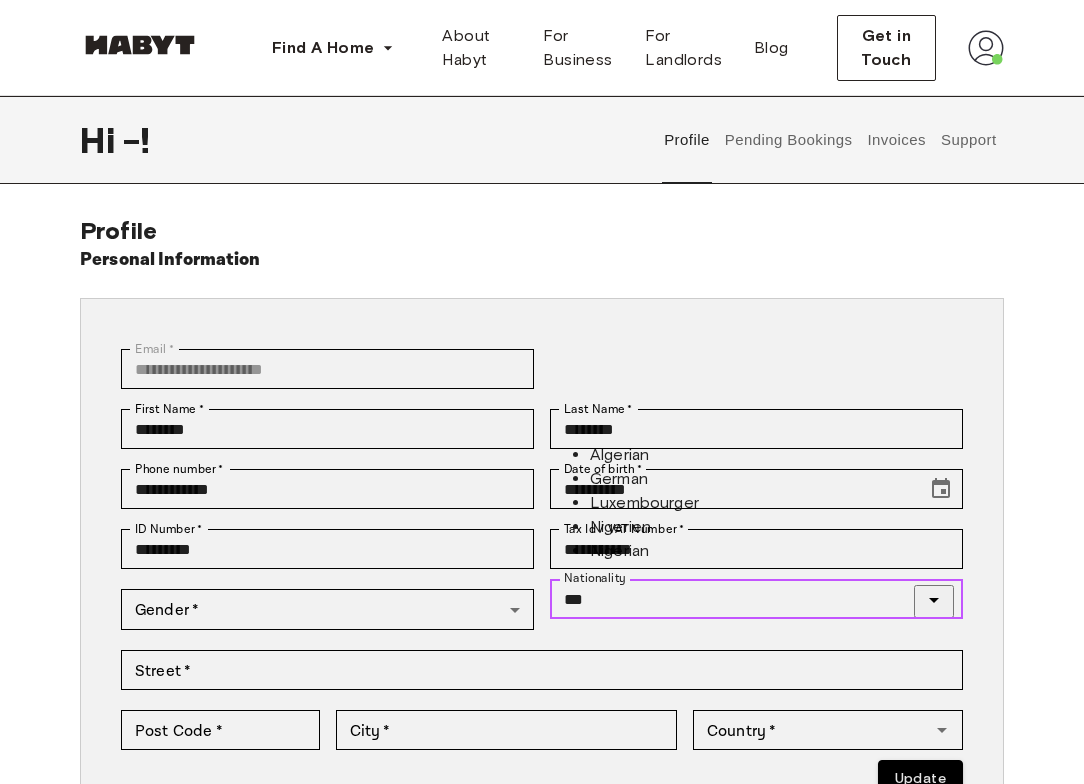 click on "German" at bounding box center [776, 479] 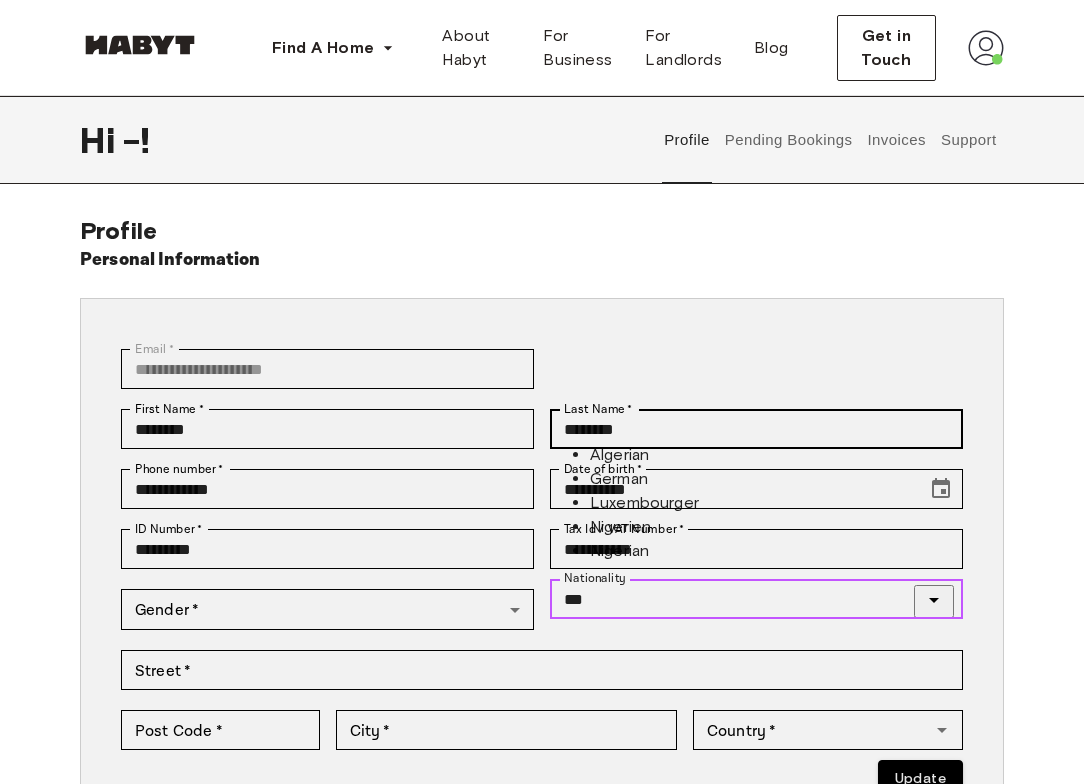 type on "******" 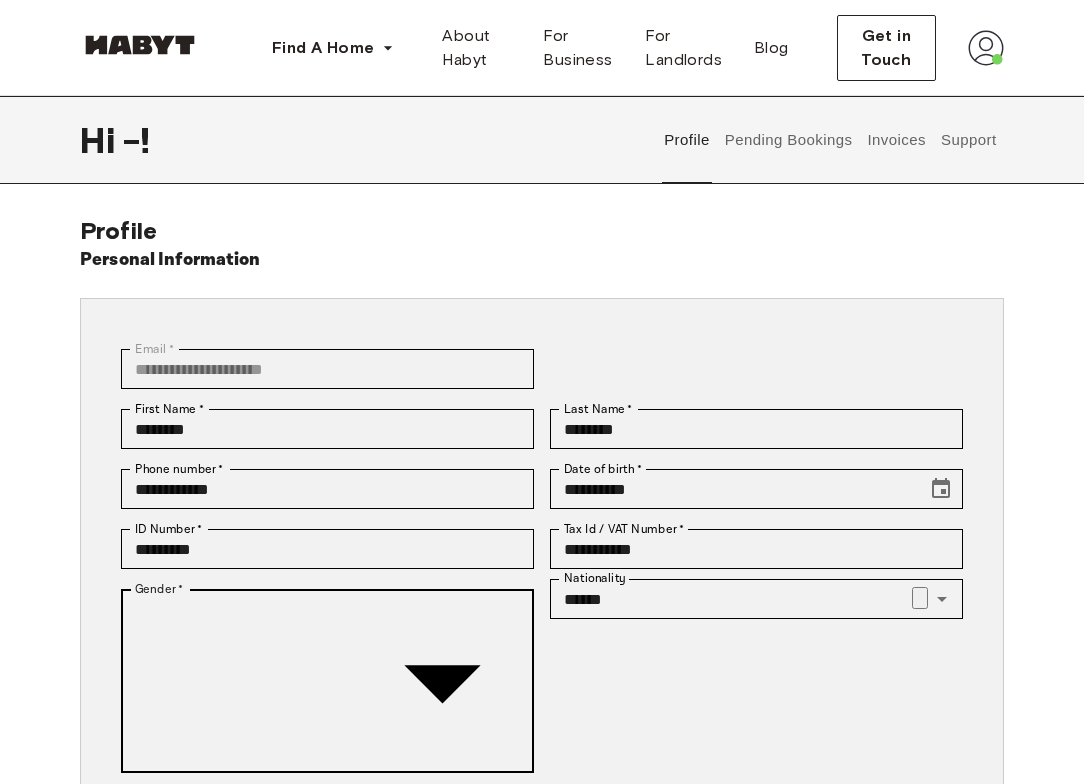 click on "Find A Home Europe Amsterdam Berlin Frankfurt Hamburg Lisbon Madrid Milan Modena Paris Turin Munich Rotterdam Stuttgart Dusseldorf Cologne Zurich The Hague Graz Brussels Leipzig Asia Hong Kong Singapore Seoul Phuket Tokyo About Habyt For Business For Landlords Blog Get in Touch Hi   - ! Profile Pending Bookings Invoices Support Profile Personal Information Email   * [EMAIL] Email   * First Name   * [FIRST] First Name   * Last Name   * [LAST] Last Name   * Phone number   * [PHONE] Phone number   * Date of birth   * [DATE] Date of birth   * ID Number   * [ID] ID Number   * Tax Id / VAT Number   * [TAXID] Tax Id / VAT Number   * Gender   * [GENDER] Gender   * Nationality [NATIONALITY] Nationality Street   * [STREET] Street   * Post Code   * [POSTALCODE] Post Code   * City   * [CITY] City   * Country   * [COUNTRY] Country   * Update Preferences I would like to hear about offers and services that Habyt provides in my area via email. Locations Europe Amsterdam Berlin Frankfurt Lisbon" at bounding box center [542, 1054] 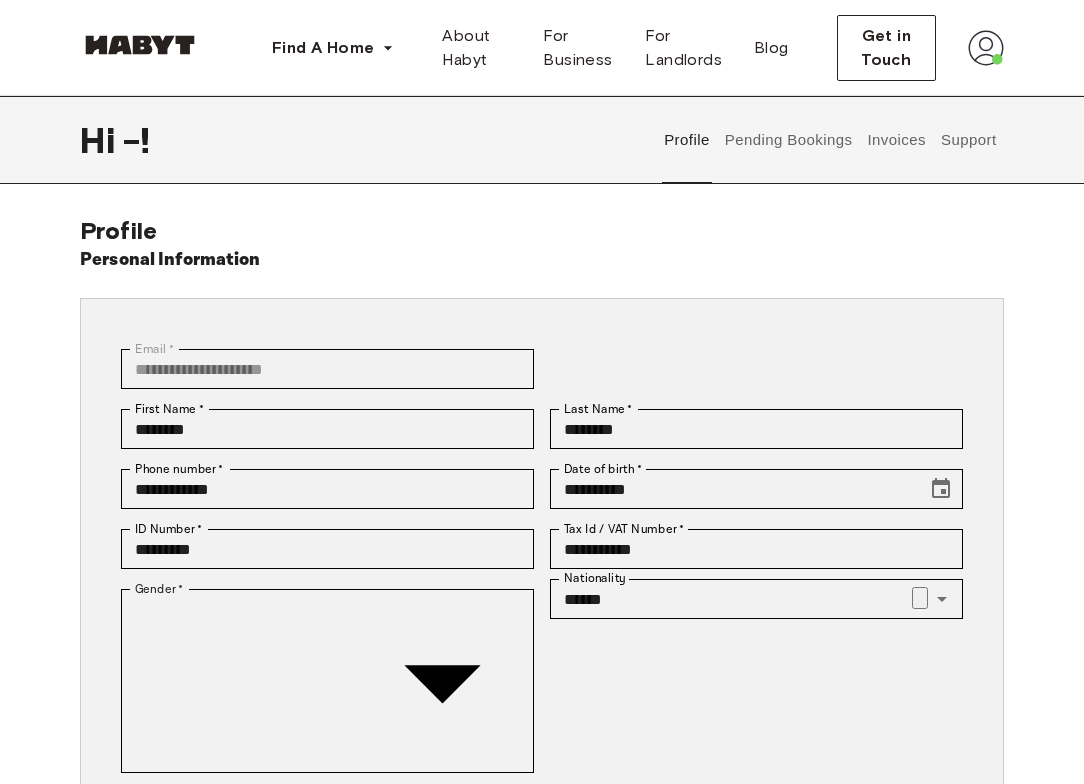 click on "Female" at bounding box center [562, 2073] 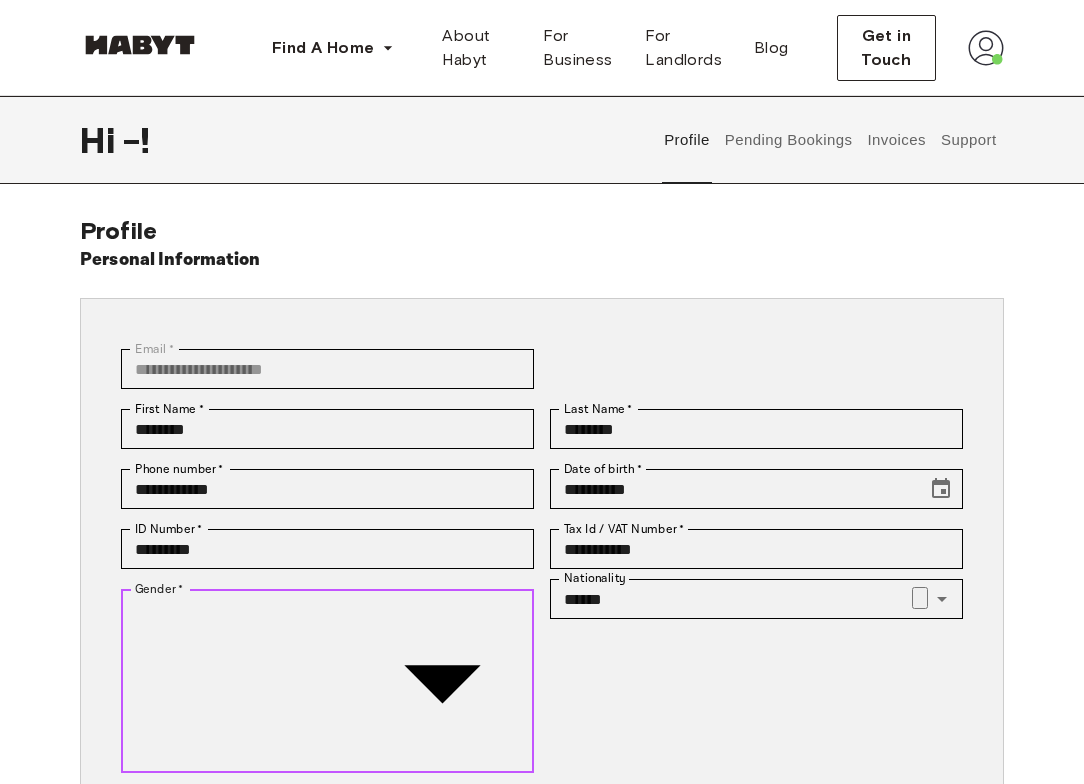 type on "******" 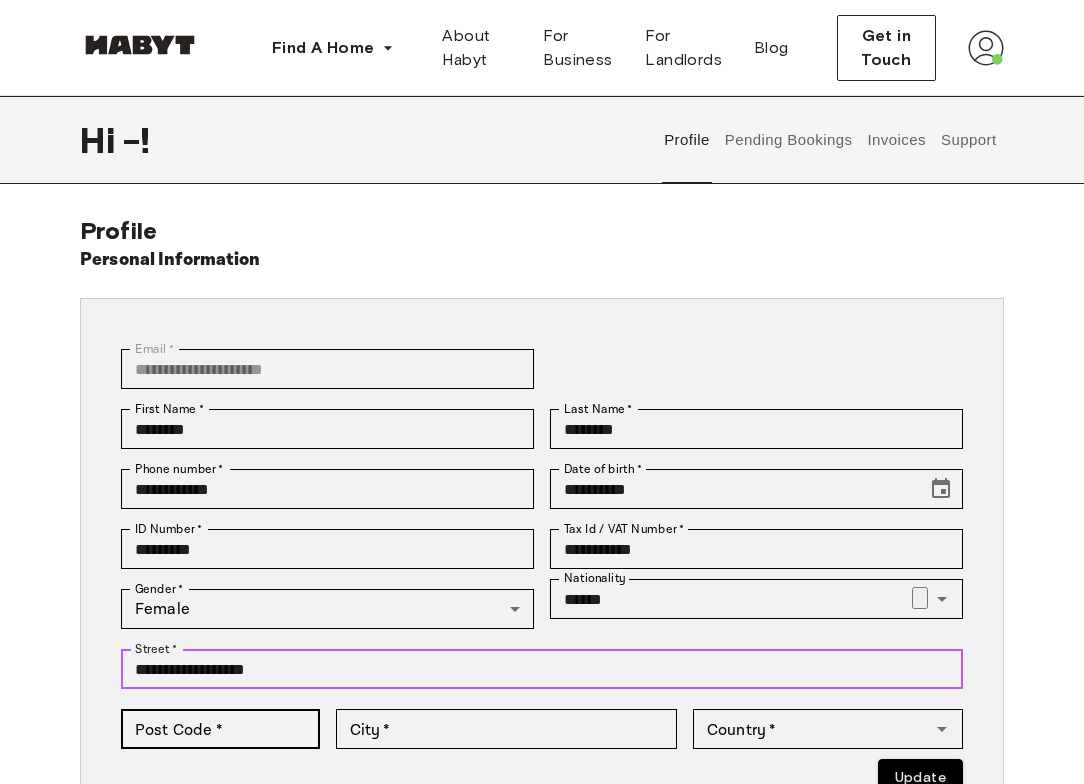 type on "**********" 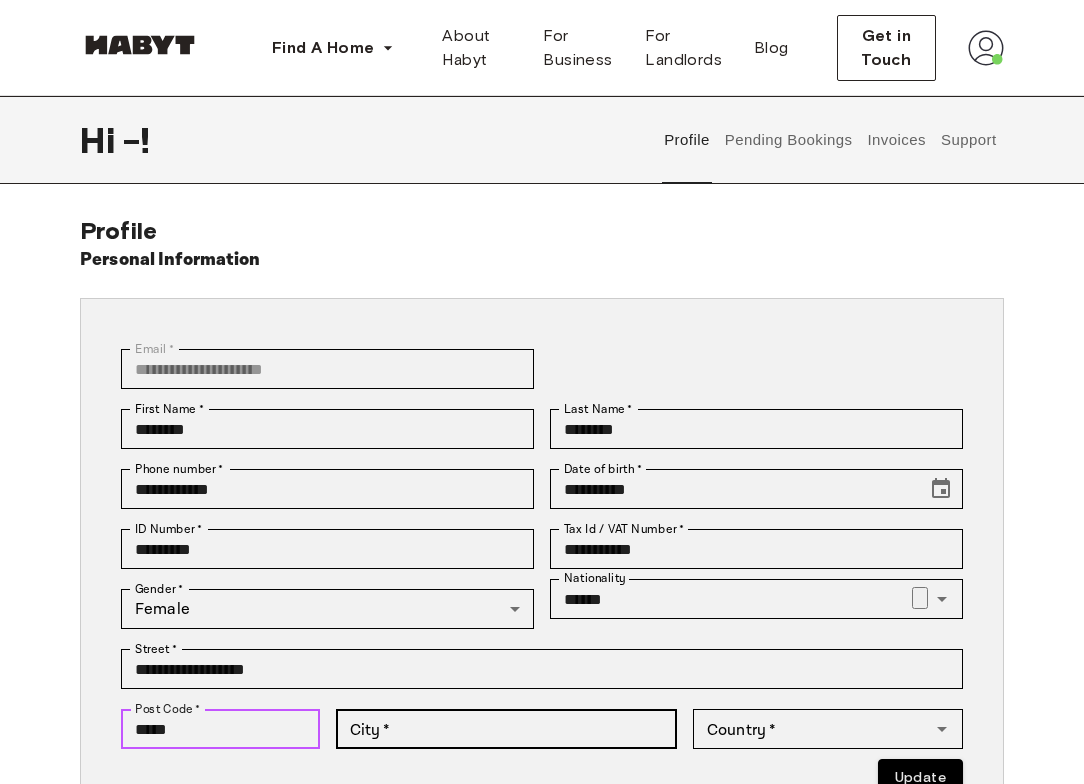 type on "*****" 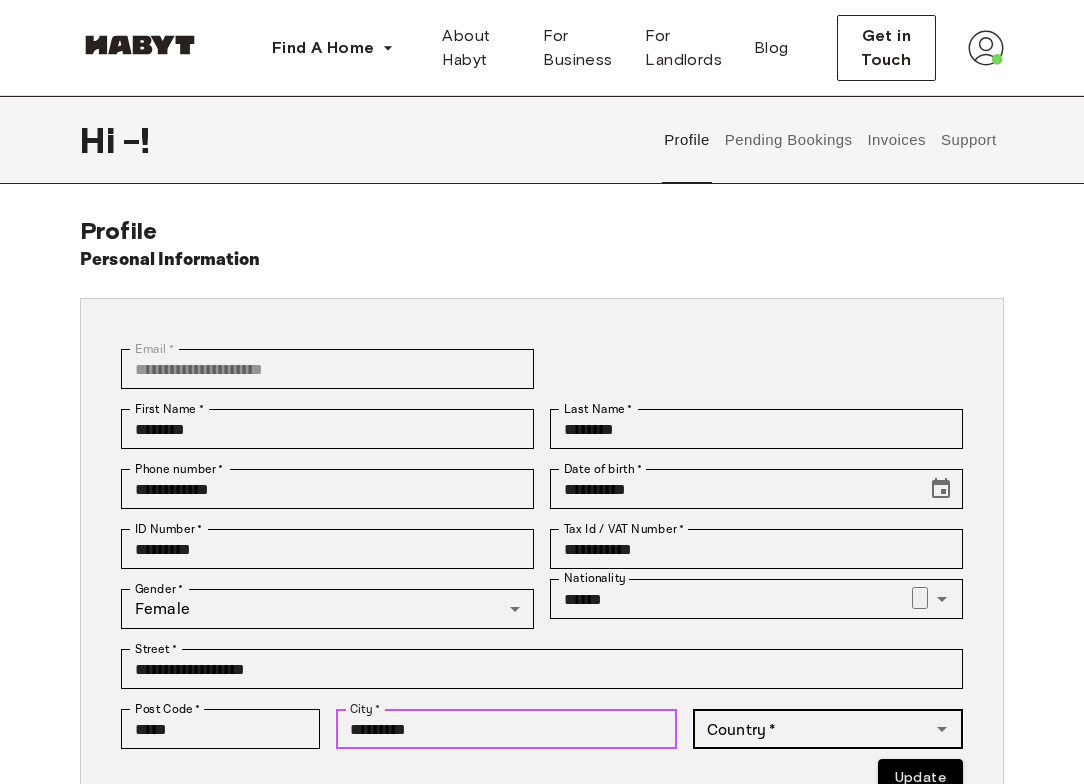type on "*********" 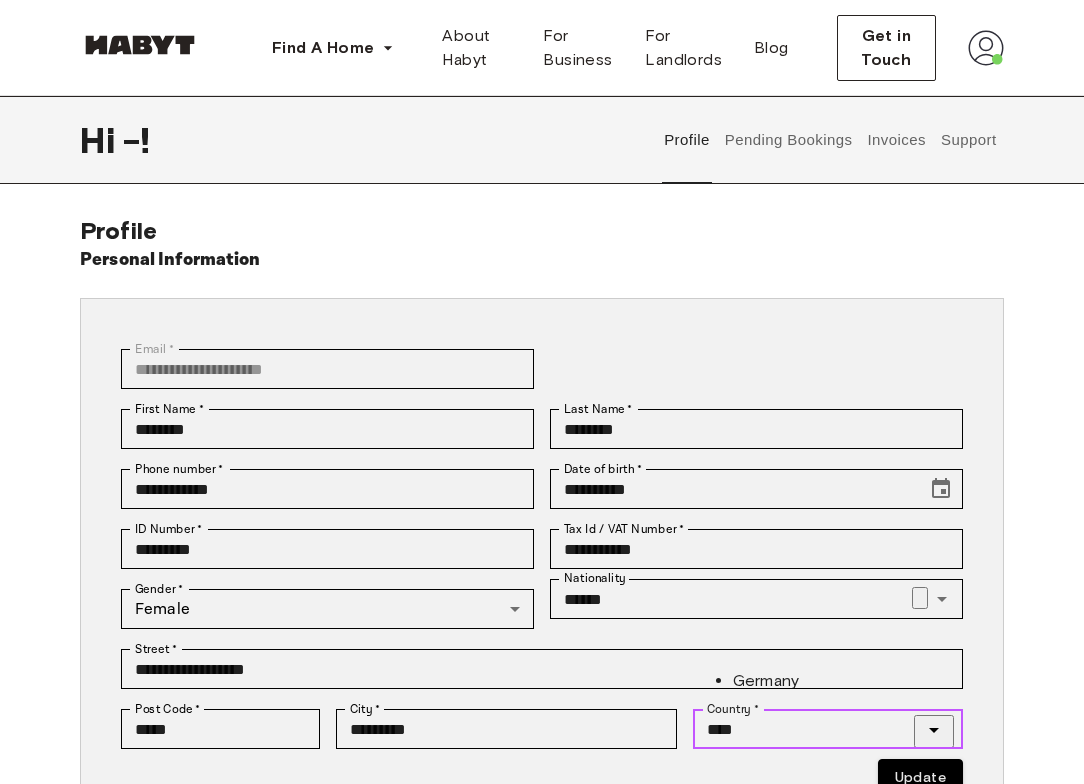 click on "Germany" at bounding box center (848, 681) 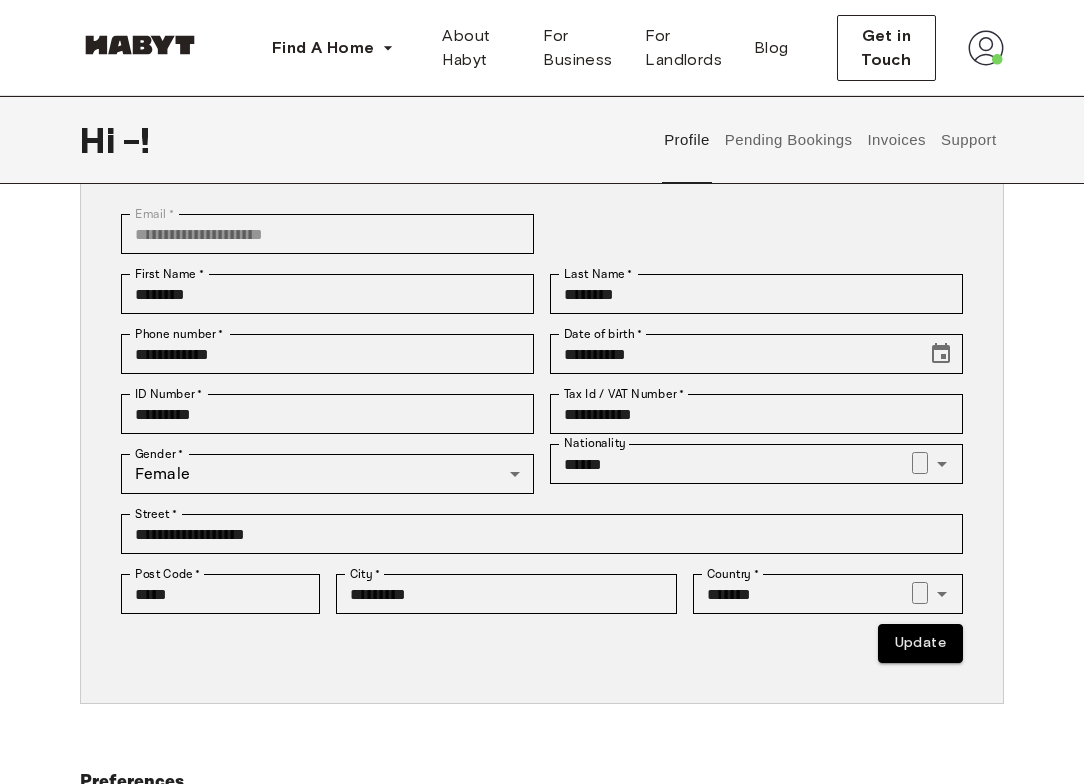 scroll, scrollTop: 133, scrollLeft: 0, axis: vertical 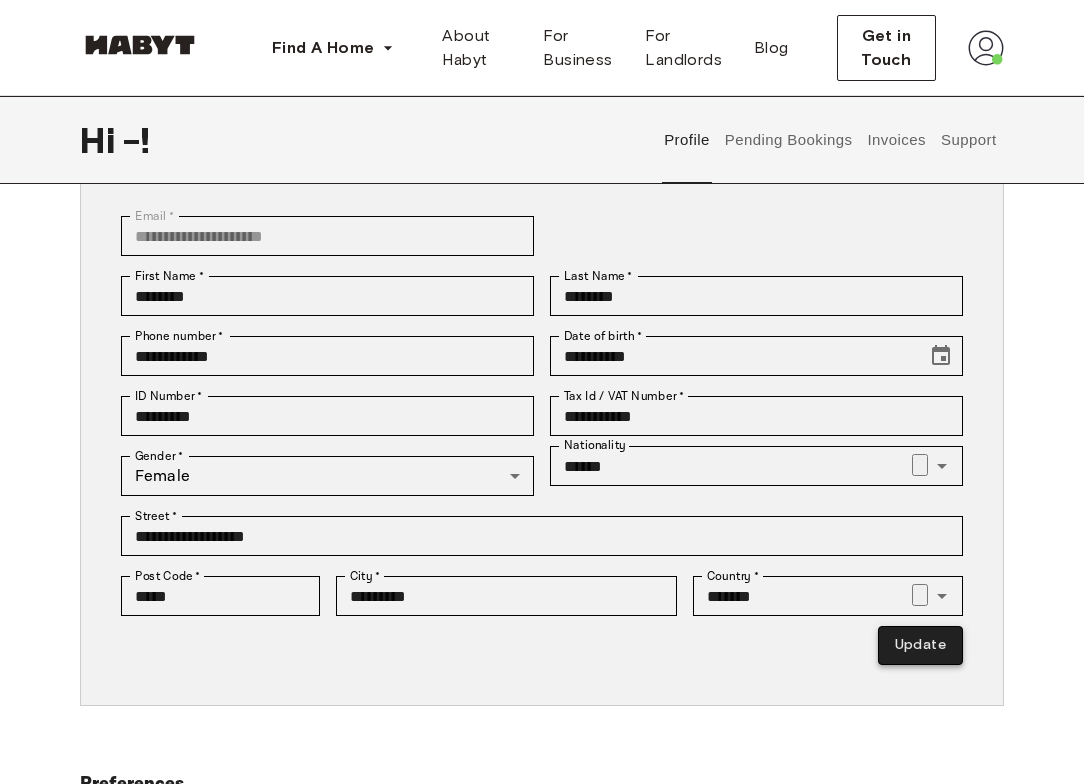 click on "Update" at bounding box center [920, 645] 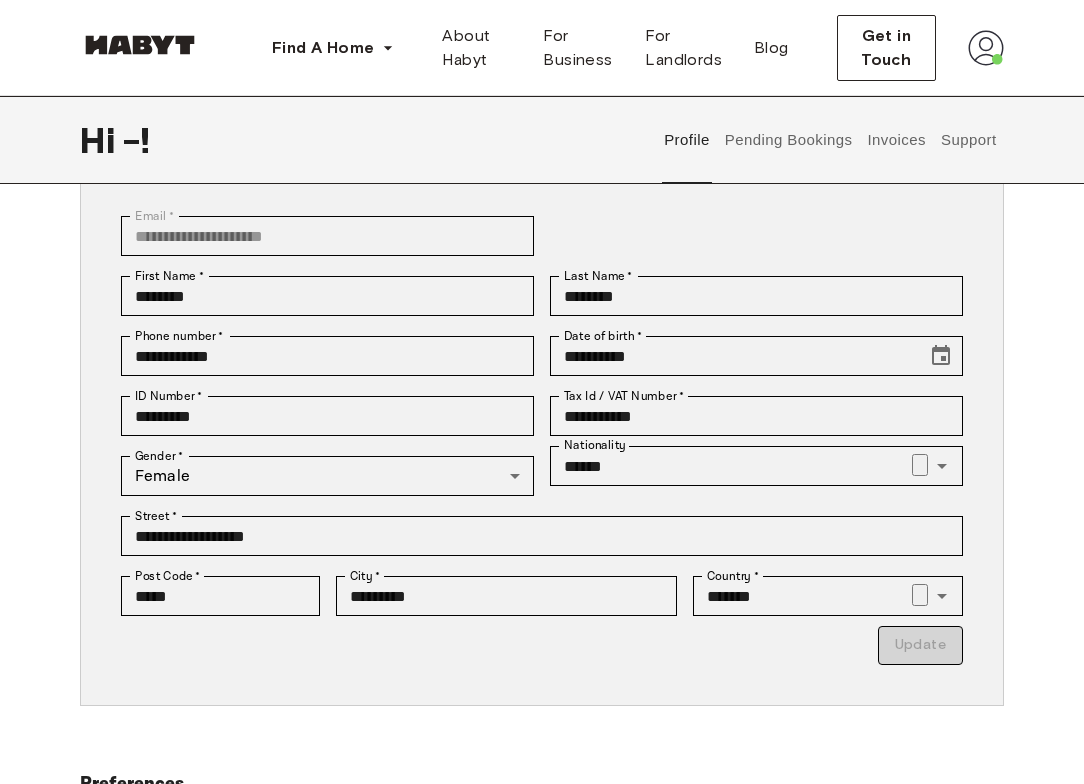 type on "*********" 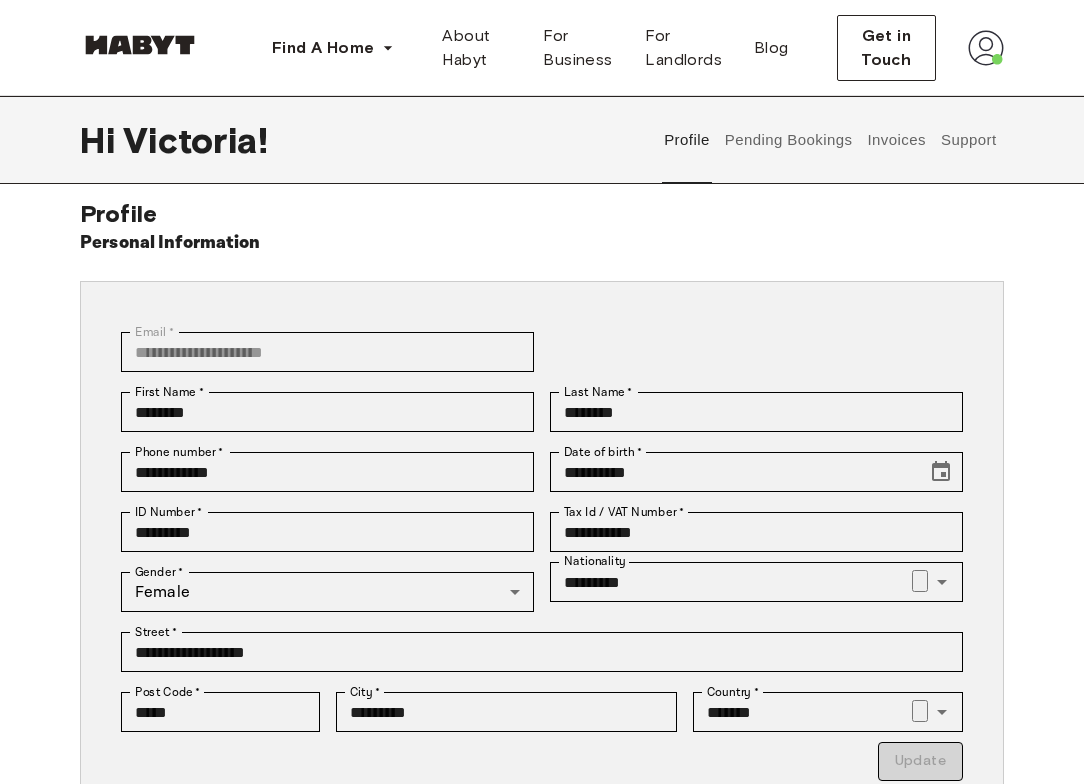 scroll, scrollTop: 16, scrollLeft: 0, axis: vertical 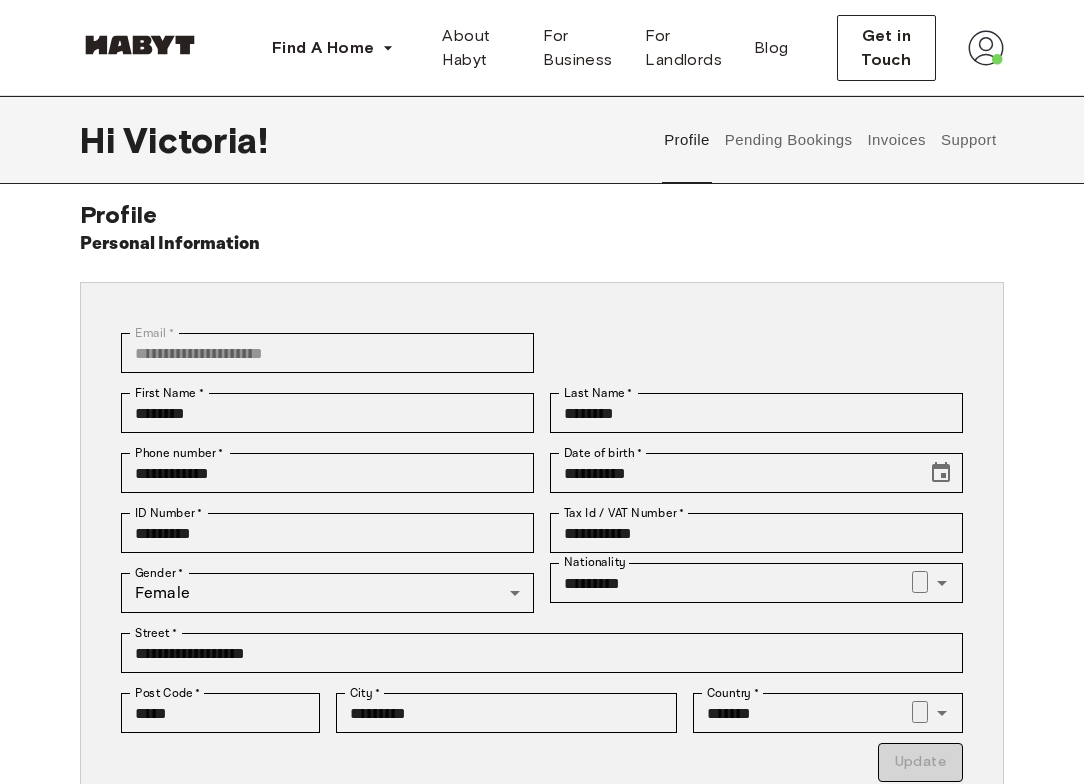 click on "Pending Bookings" at bounding box center (788, 140) 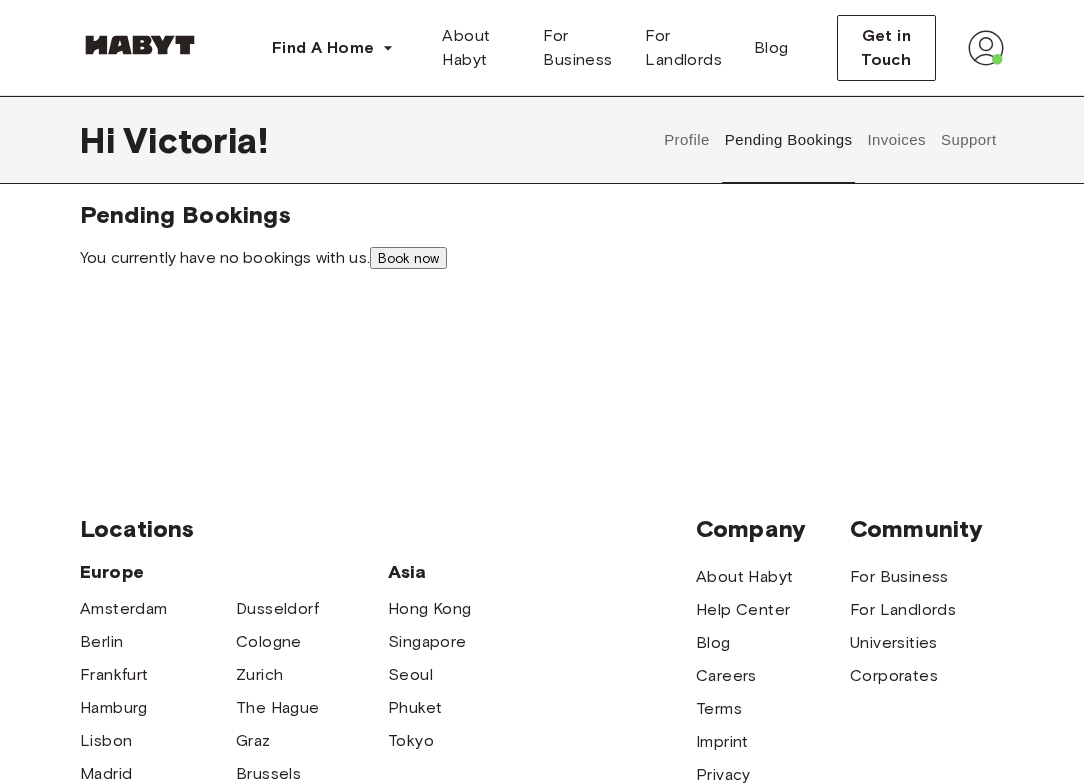 click on "Invoices" at bounding box center [896, 140] 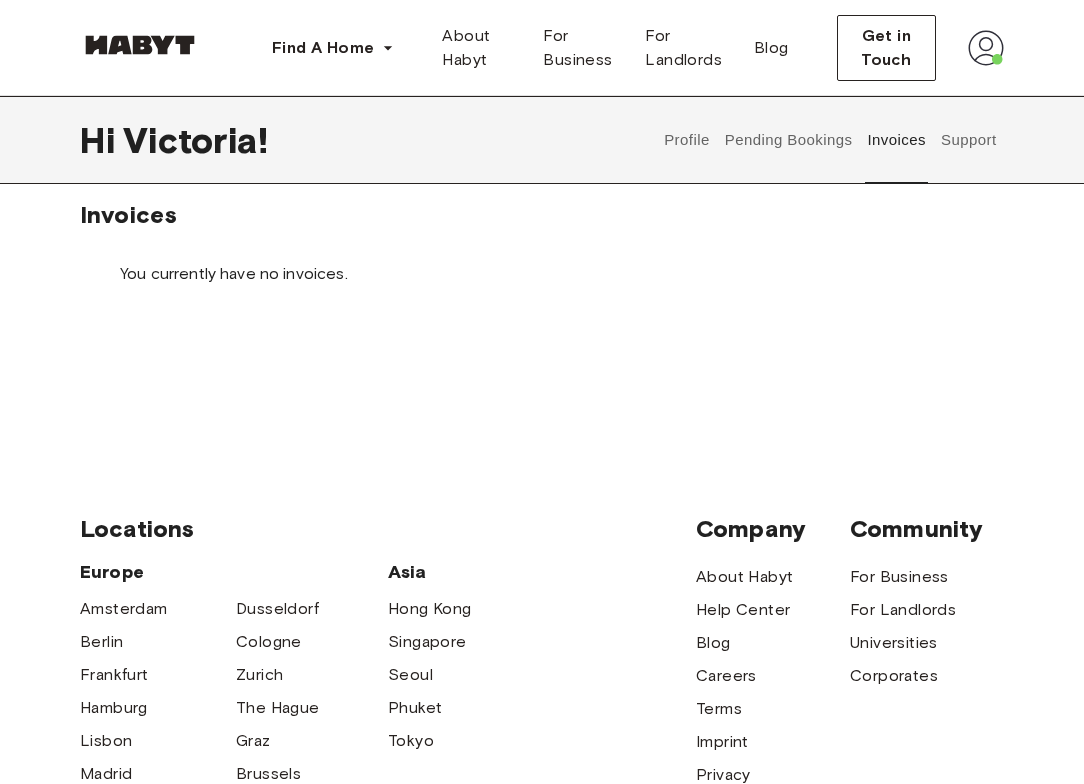 click on "Support" at bounding box center [968, 140] 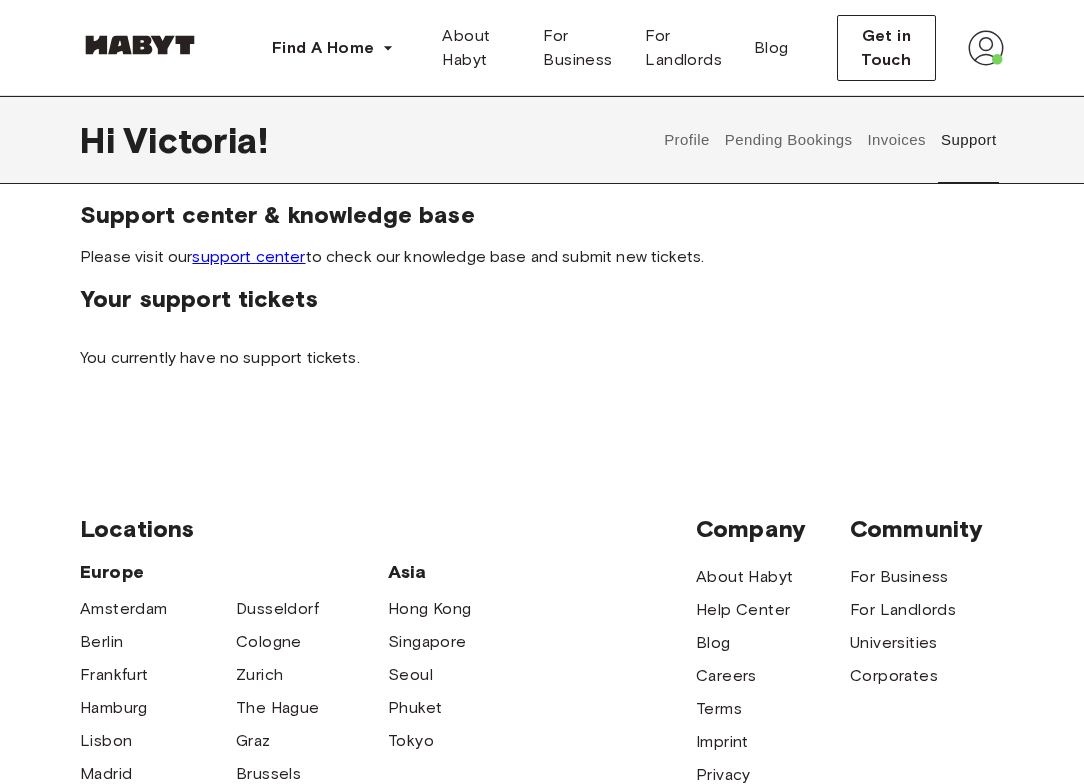 click on "Profile" at bounding box center [687, 140] 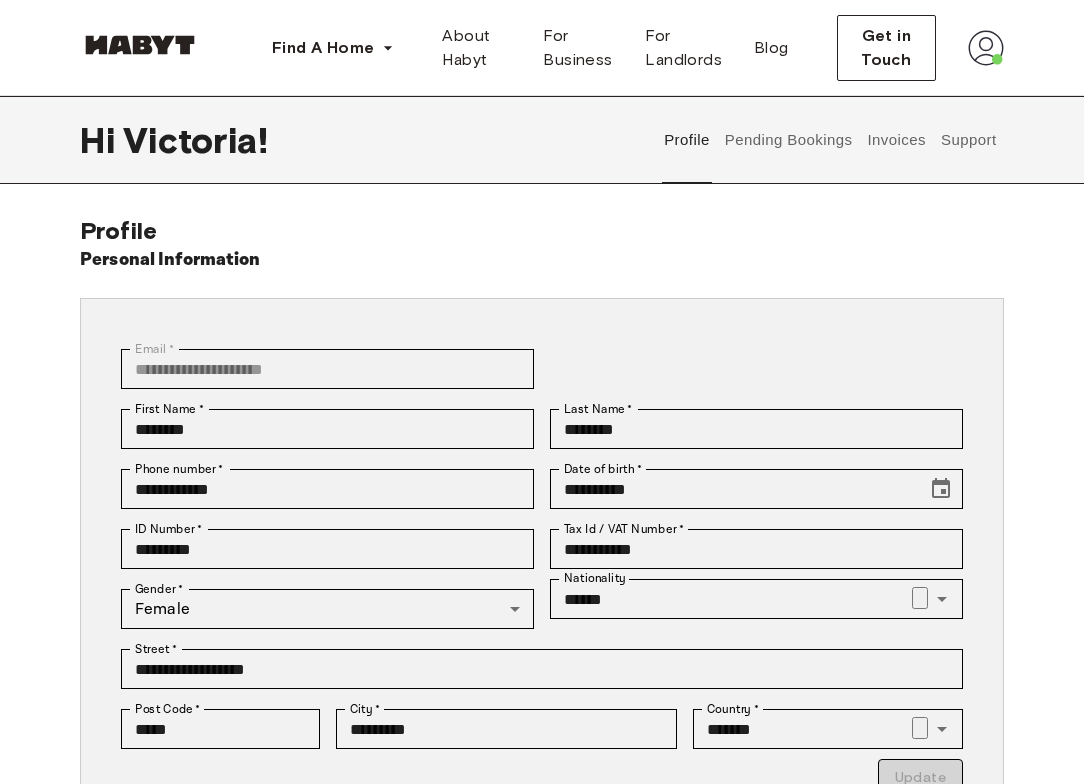 scroll, scrollTop: 0, scrollLeft: 0, axis: both 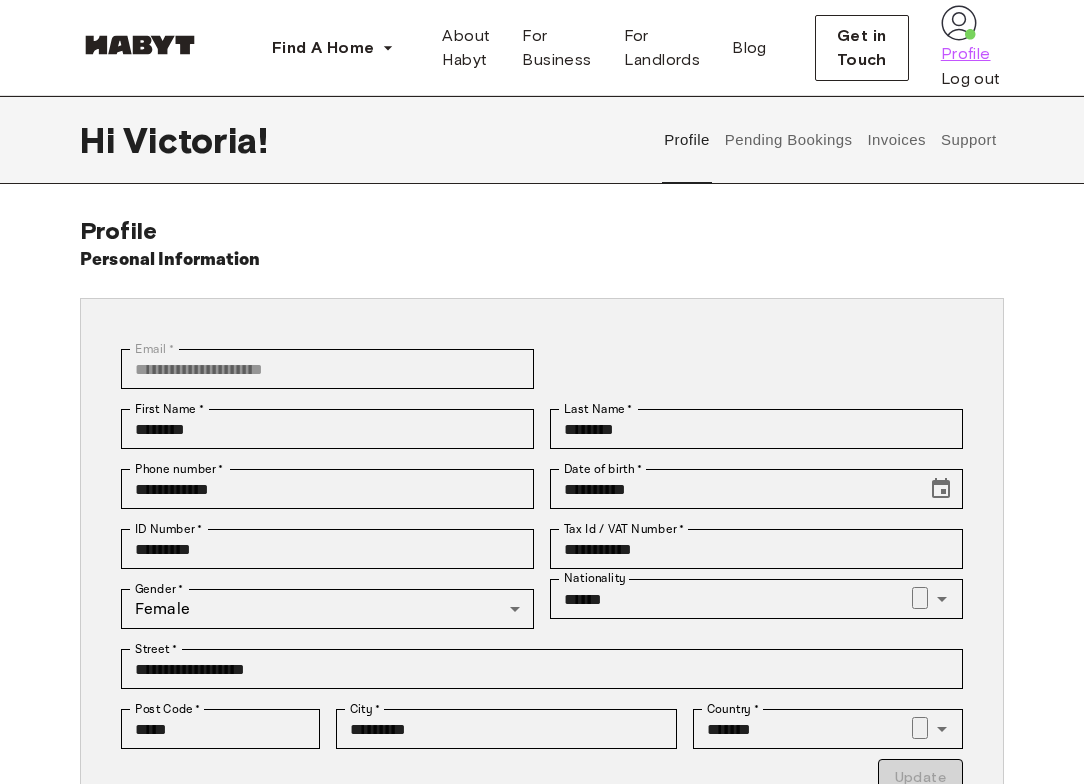 click on "Profile" at bounding box center [966, 54] 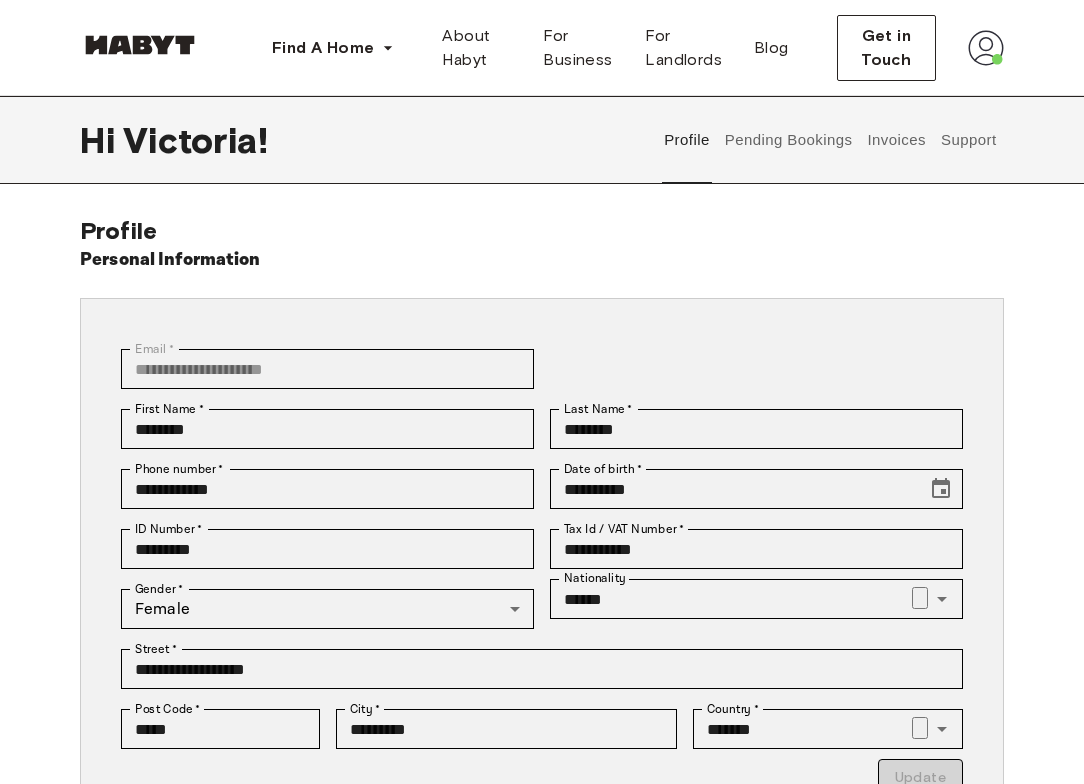 scroll, scrollTop: -1, scrollLeft: 0, axis: vertical 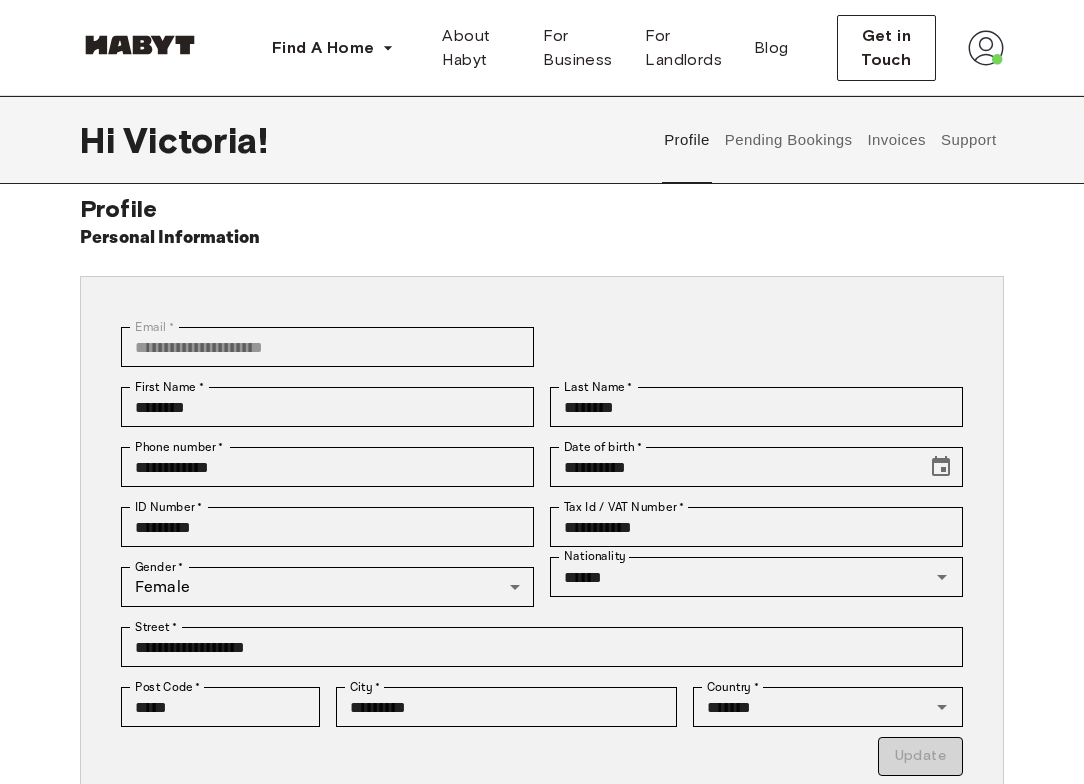 click on "Invoices" at bounding box center (896, 140) 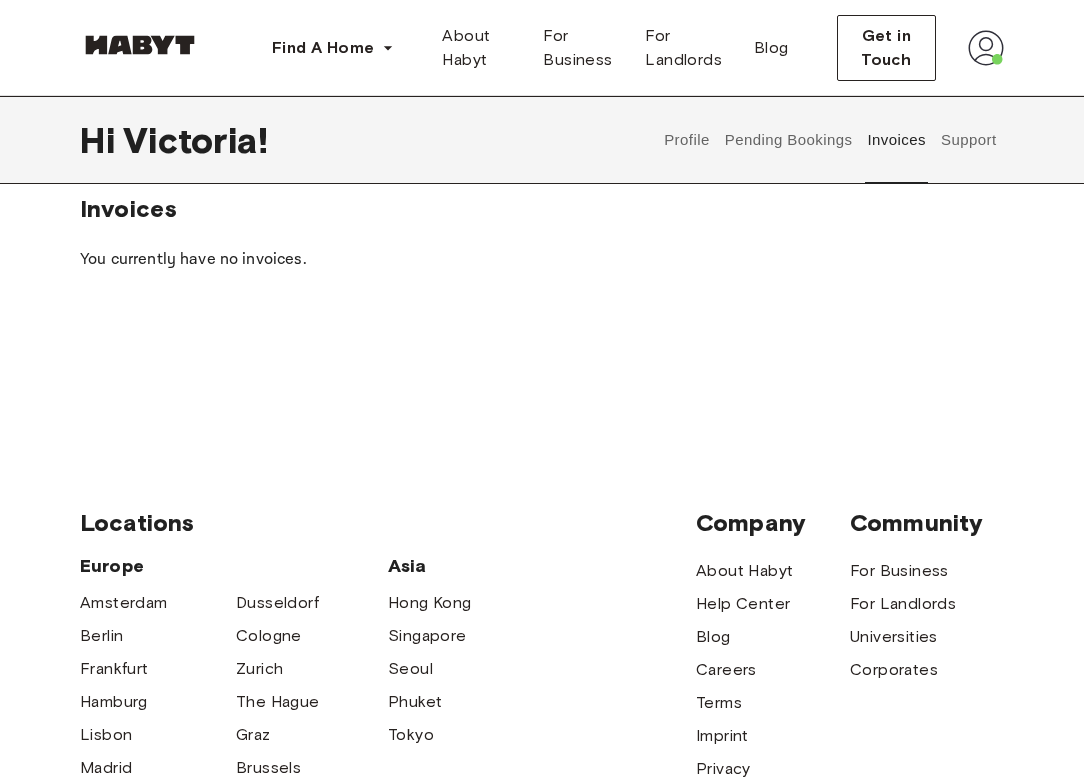 click on "Pending Bookings" at bounding box center (788, 140) 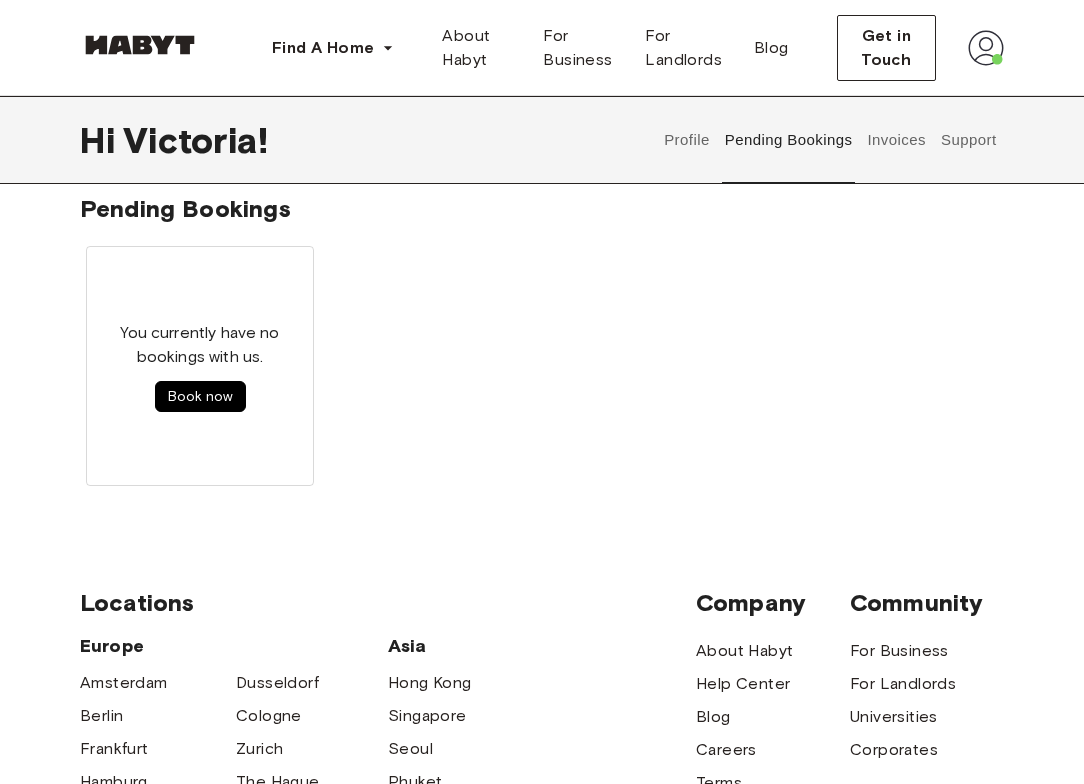 click on "Profile" at bounding box center (687, 140) 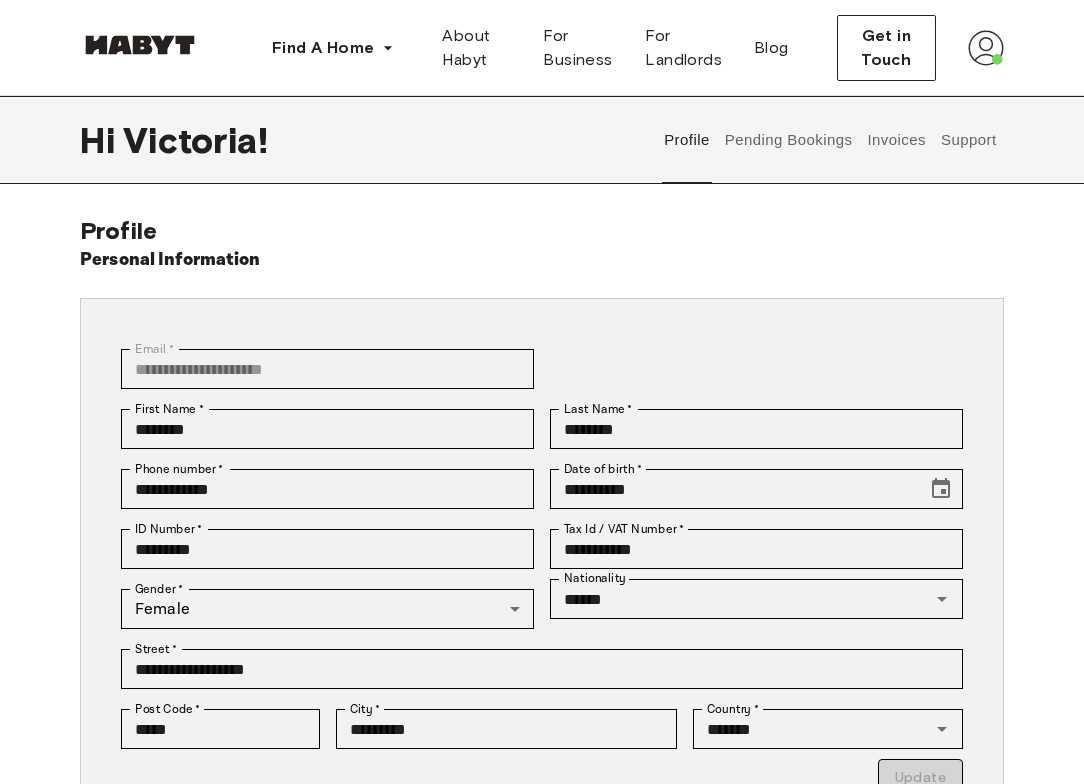 scroll, scrollTop: 0, scrollLeft: 0, axis: both 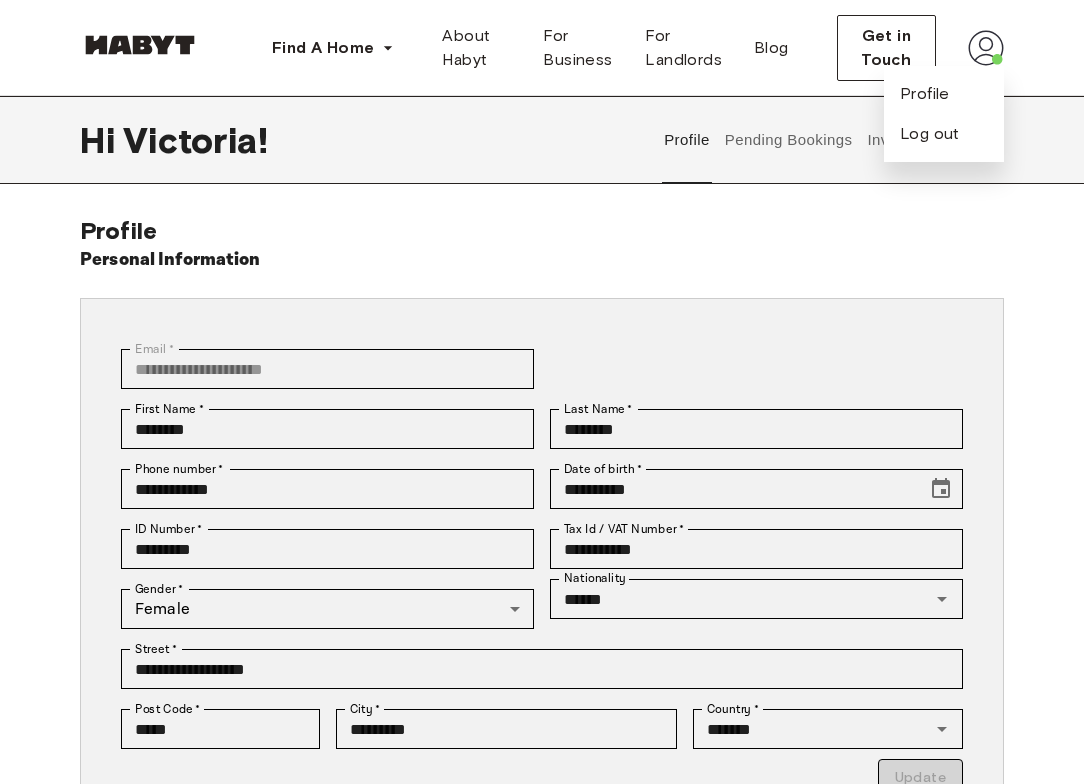 click on "Profile Log out" at bounding box center (944, 114) 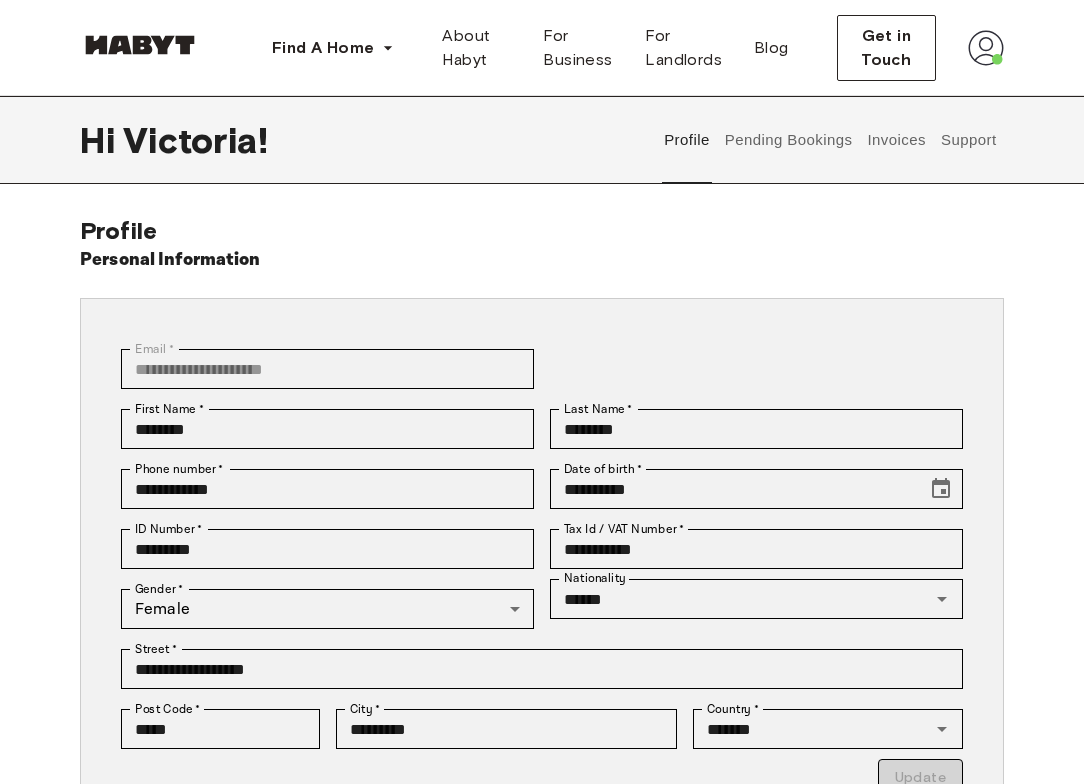 click at bounding box center [986, 48] 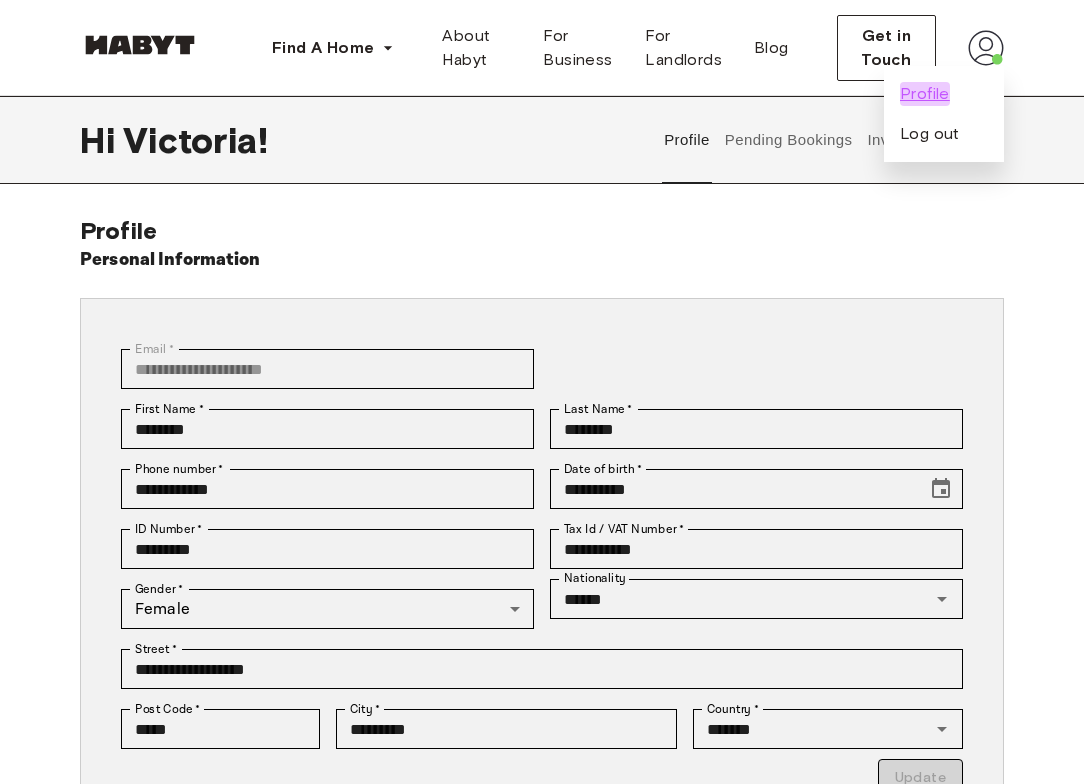 click on "Profile" at bounding box center [925, 94] 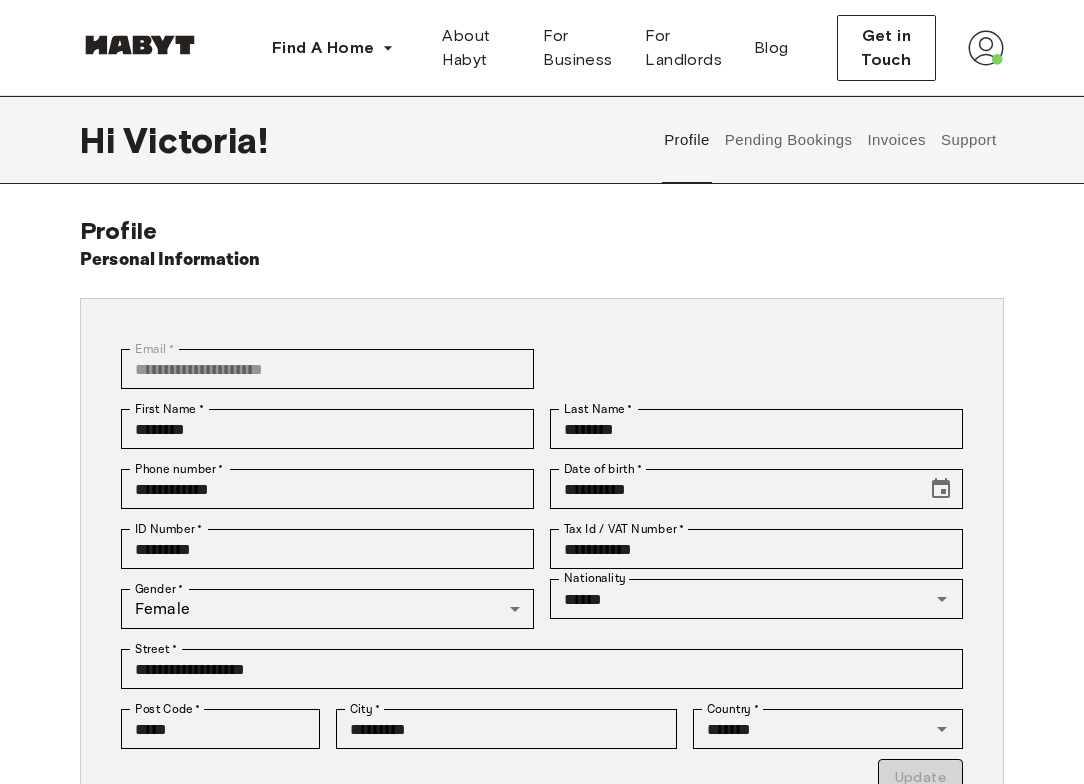 click on "Pending Bookings" at bounding box center [788, 140] 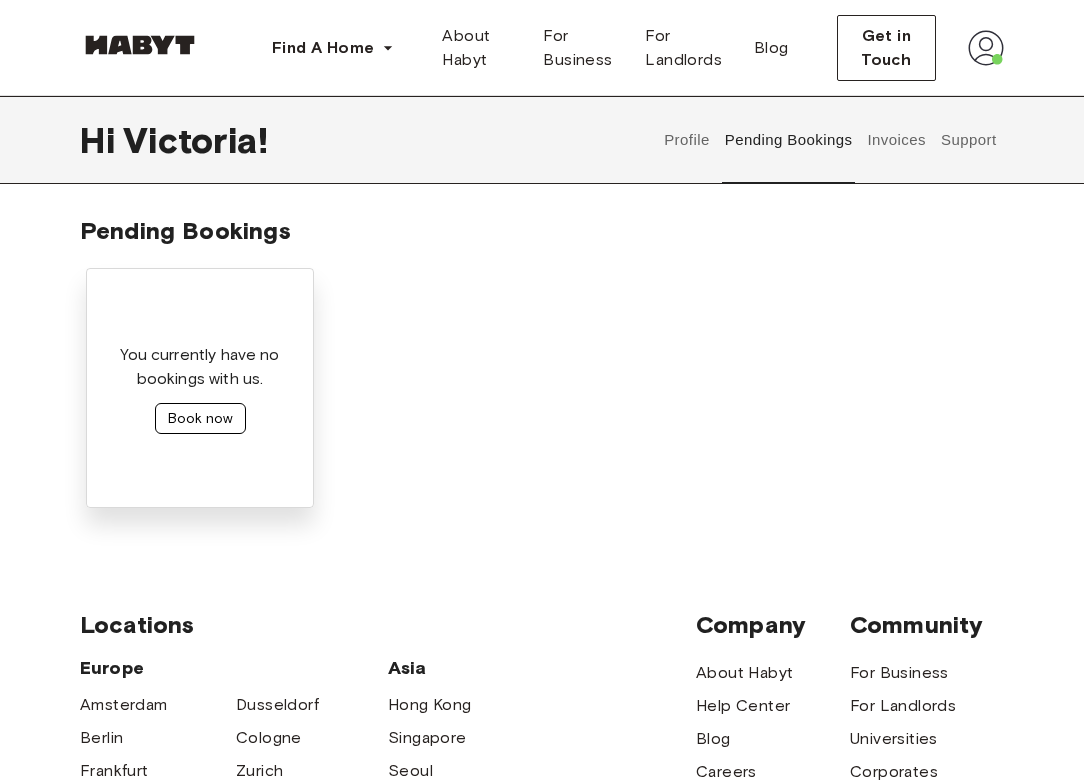 click on "Book now" at bounding box center (200, 418) 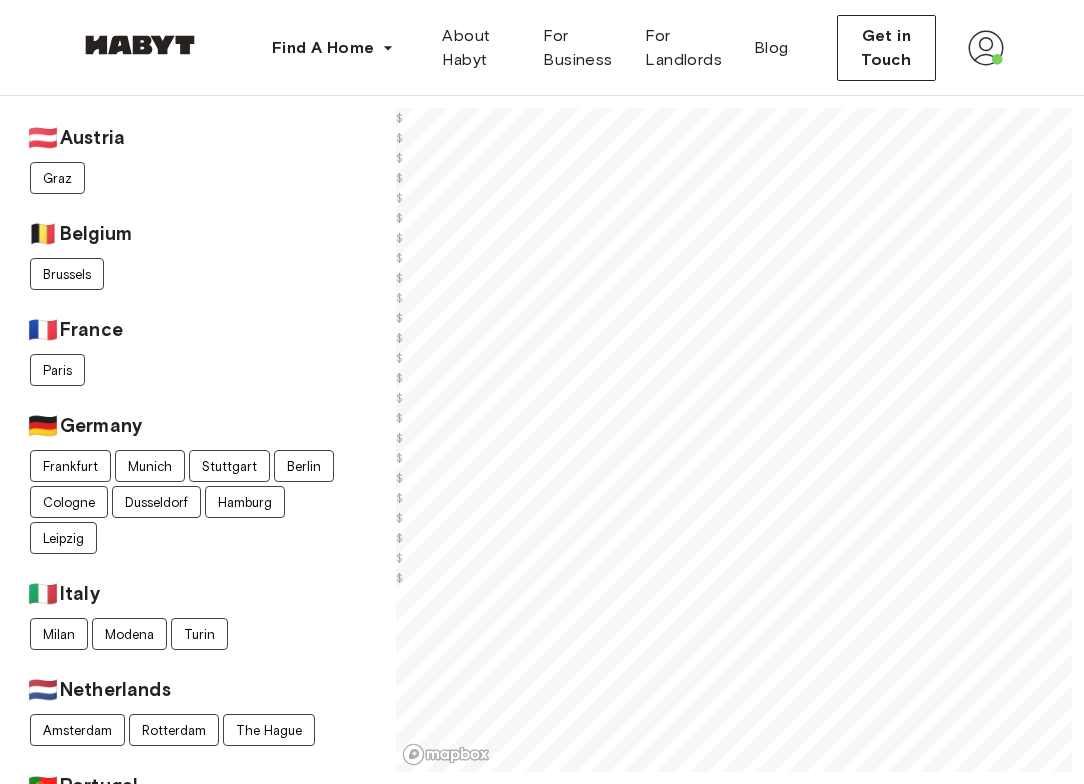 scroll, scrollTop: 93, scrollLeft: 0, axis: vertical 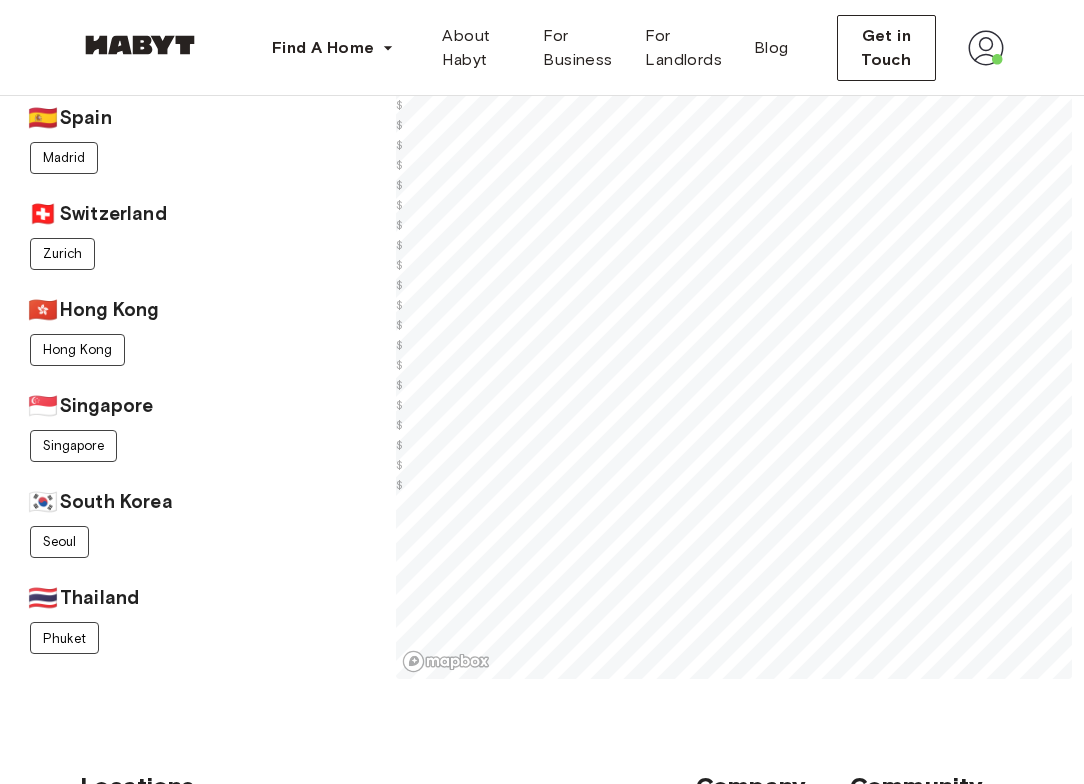 click on "🇦🇹 Austria Graz 🇧🇪 Belgium Brussels 🇫🇷 France Paris 🇩🇪 Germany Frankfurt Munich Stuttgart Berlin Cologne Dusseldorf Hamburg Leipzig 🇮🇹 Italy Milan Modena Turin 🇳🇱 Netherlands Amsterdam Rotterdam The Hague 🇵🇹 Portugal Lisbon 🇪🇸 Spain Madrid 🇨🇭 Switzerland Zurich 🇭🇰 Hong Kong Hong Kong 🇸🇬 Singapore Singapore 🇰🇷 South Korea Seoul 🇹🇭 Thailand Phuket" at bounding box center [192, 11] 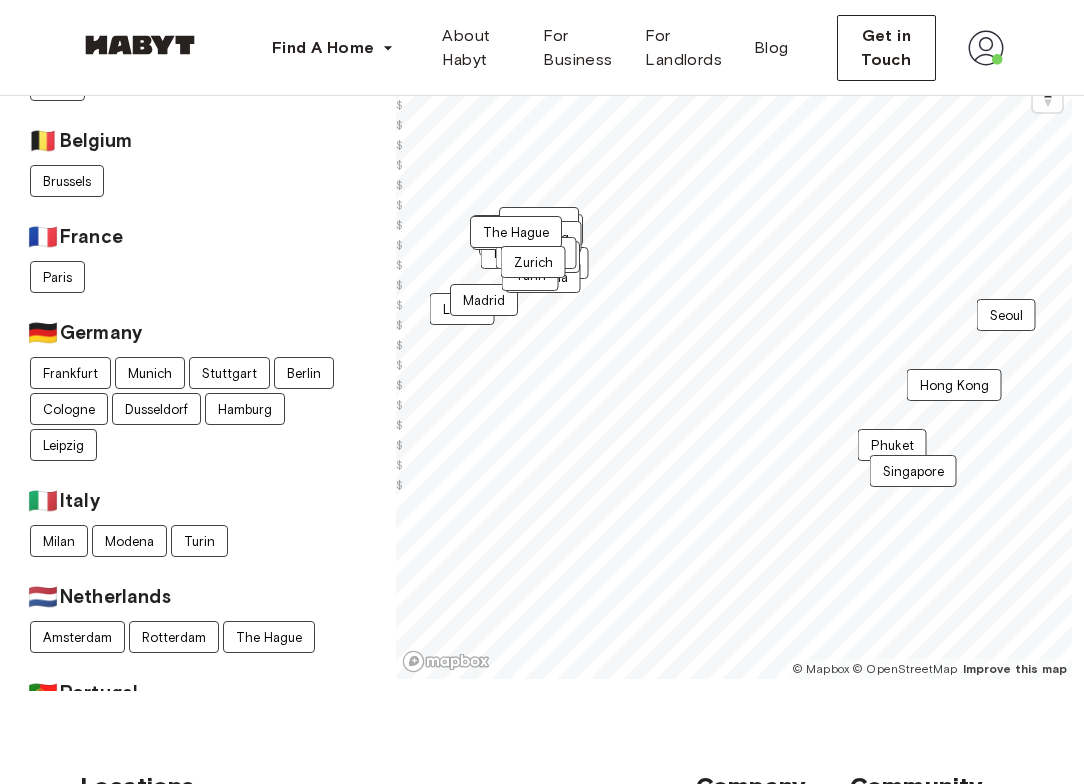scroll, scrollTop: 0, scrollLeft: 0, axis: both 